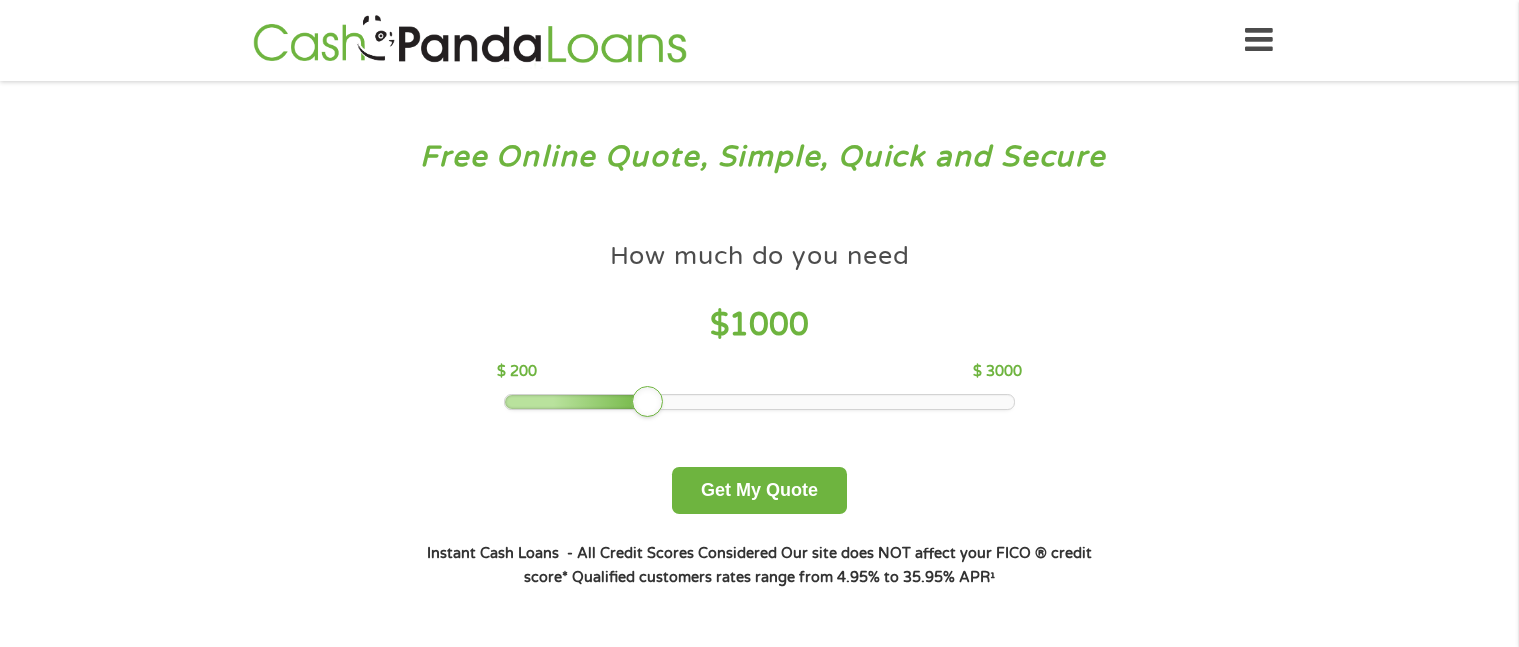 scroll, scrollTop: 0, scrollLeft: 0, axis: both 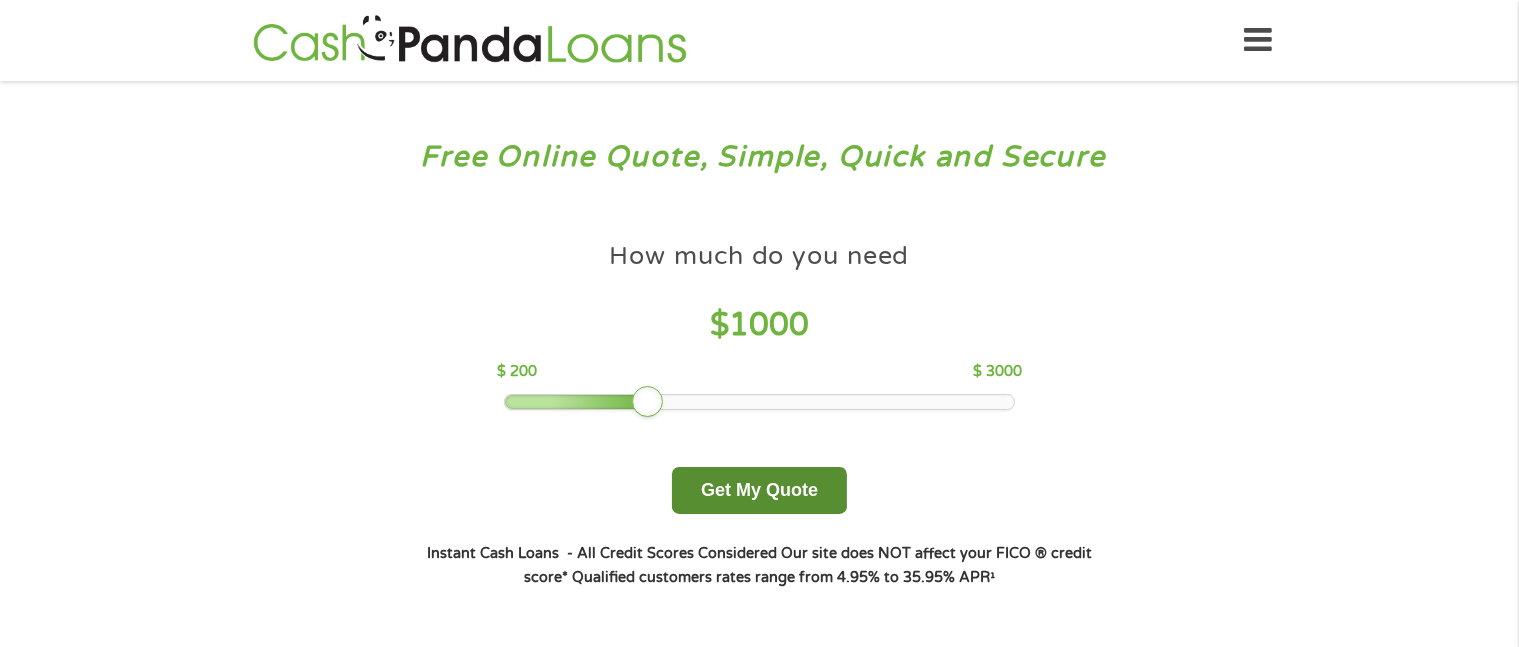click on "Get My Quote" at bounding box center [759, 490] 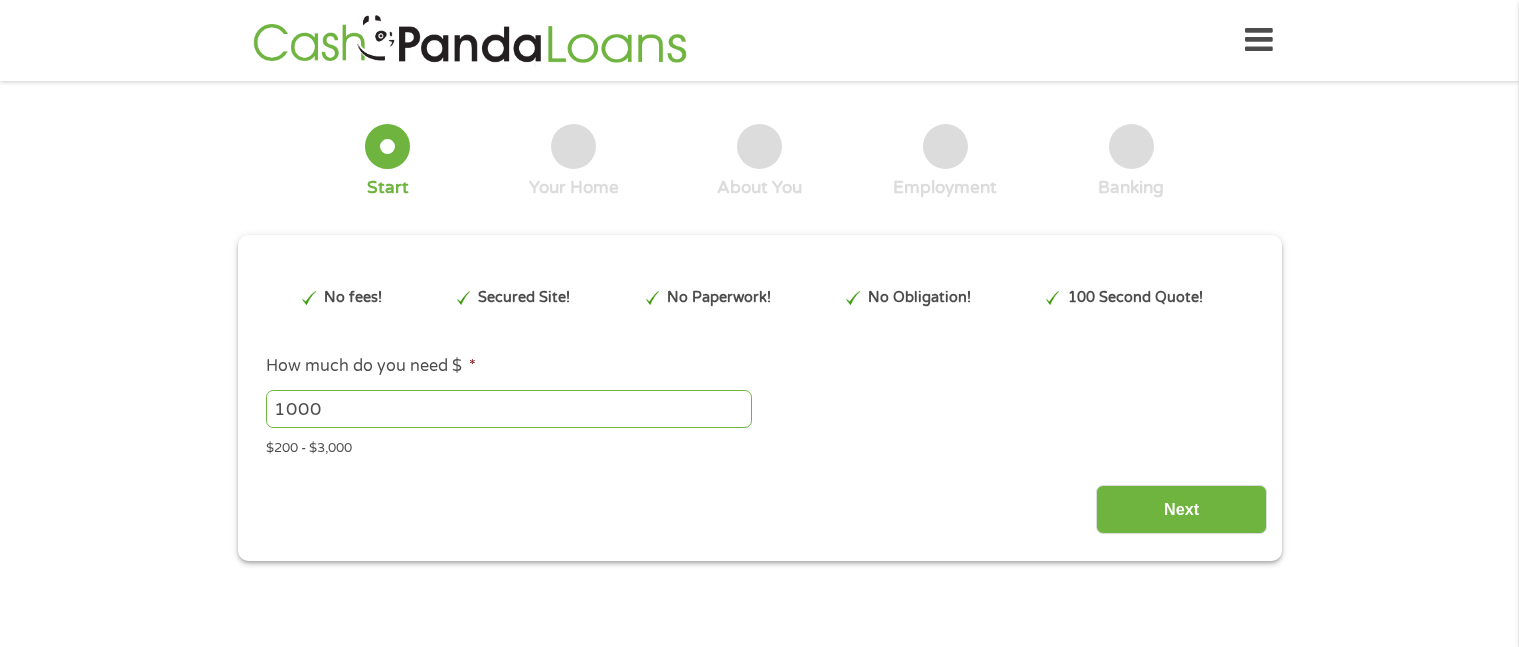 scroll, scrollTop: 0, scrollLeft: 0, axis: both 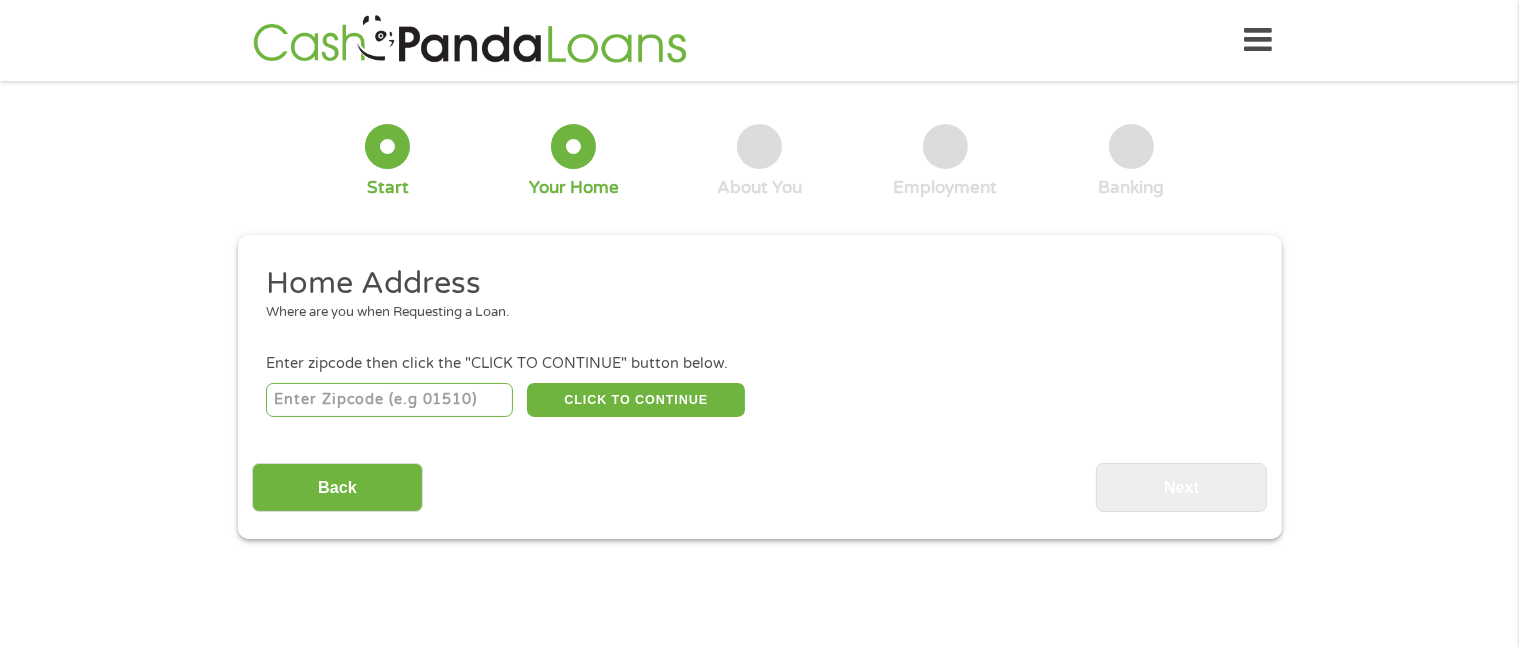 click at bounding box center (389, 400) 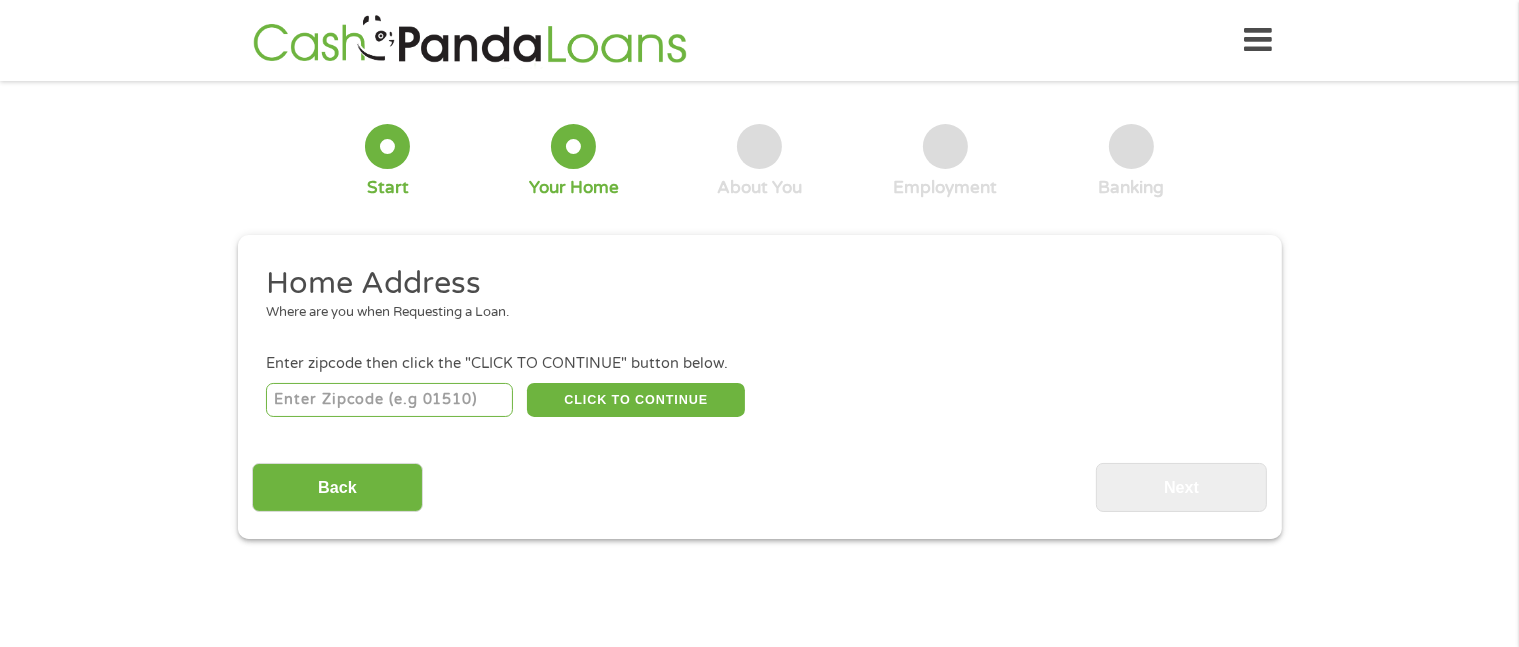 type on "[POSTAL_CODE]" 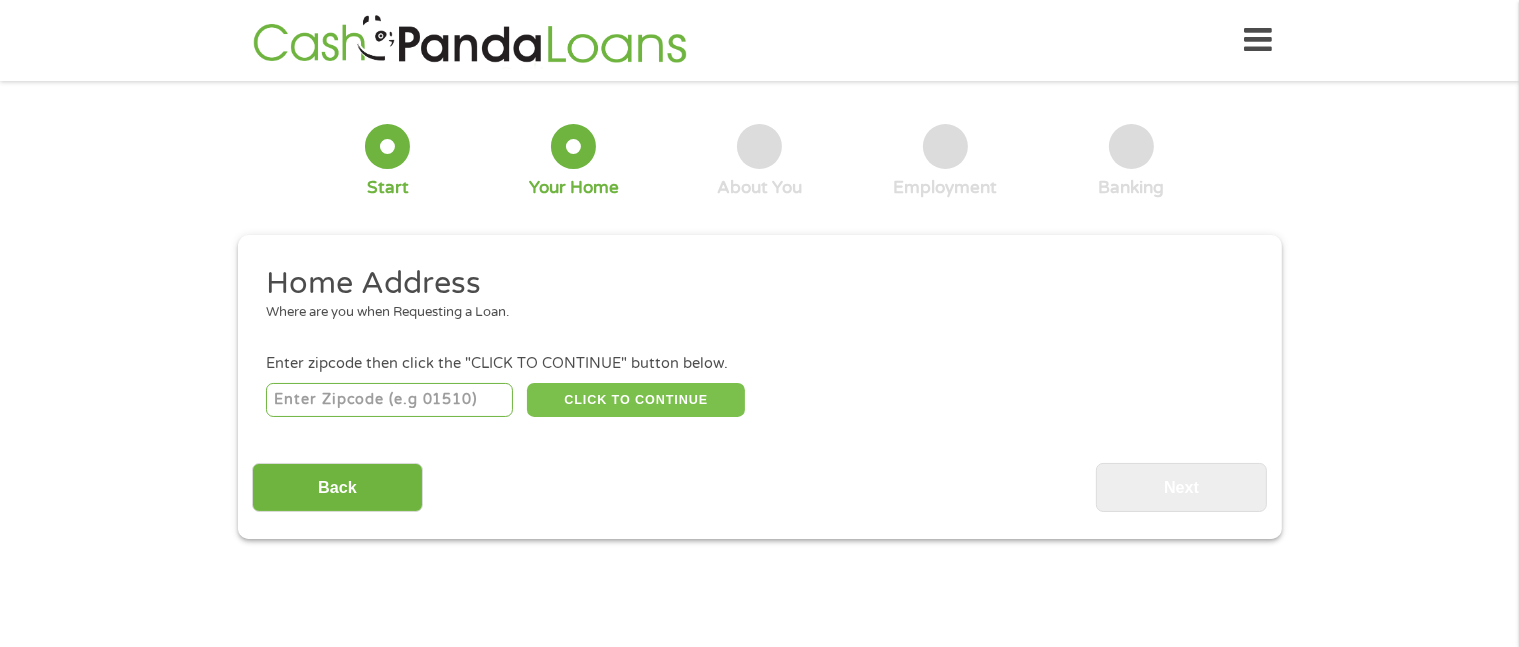 click on "CLICK TO CONTINUE" at bounding box center [636, 400] 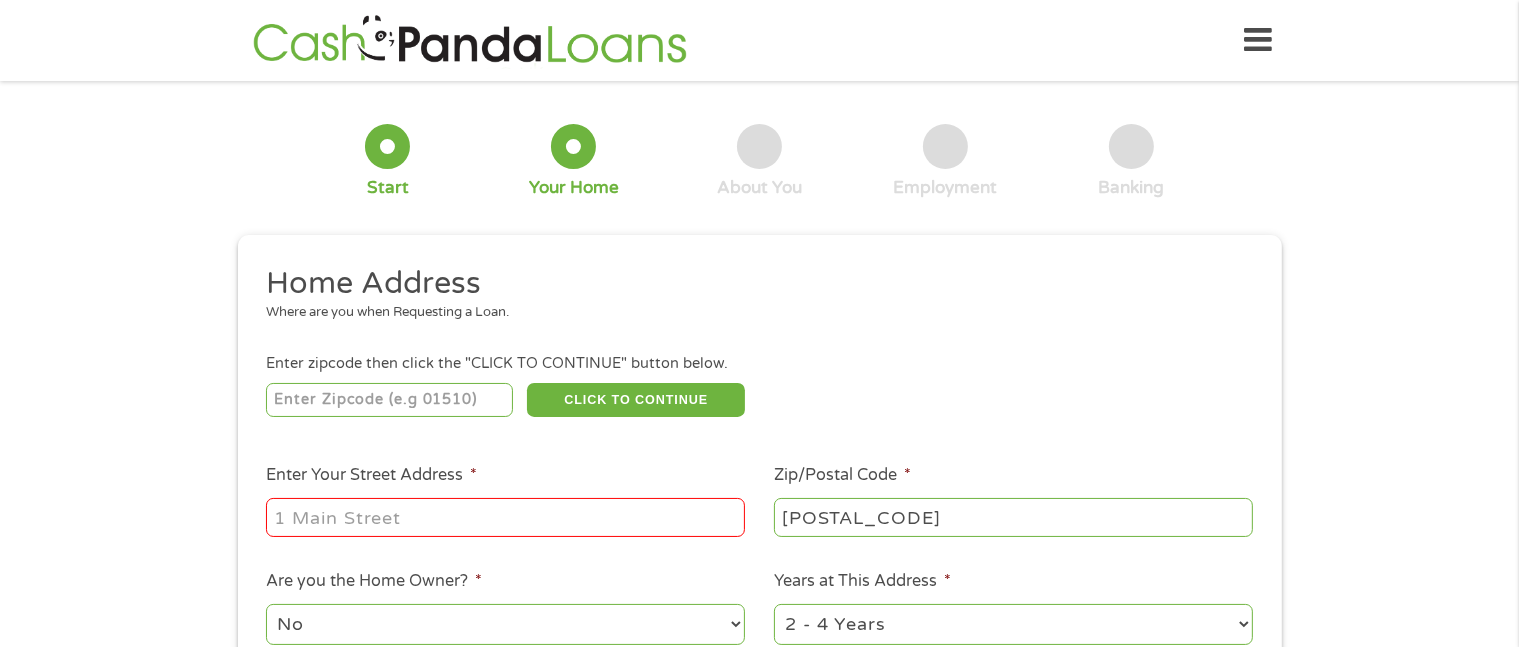 click on "Enter Your Street Address *" at bounding box center (505, 517) 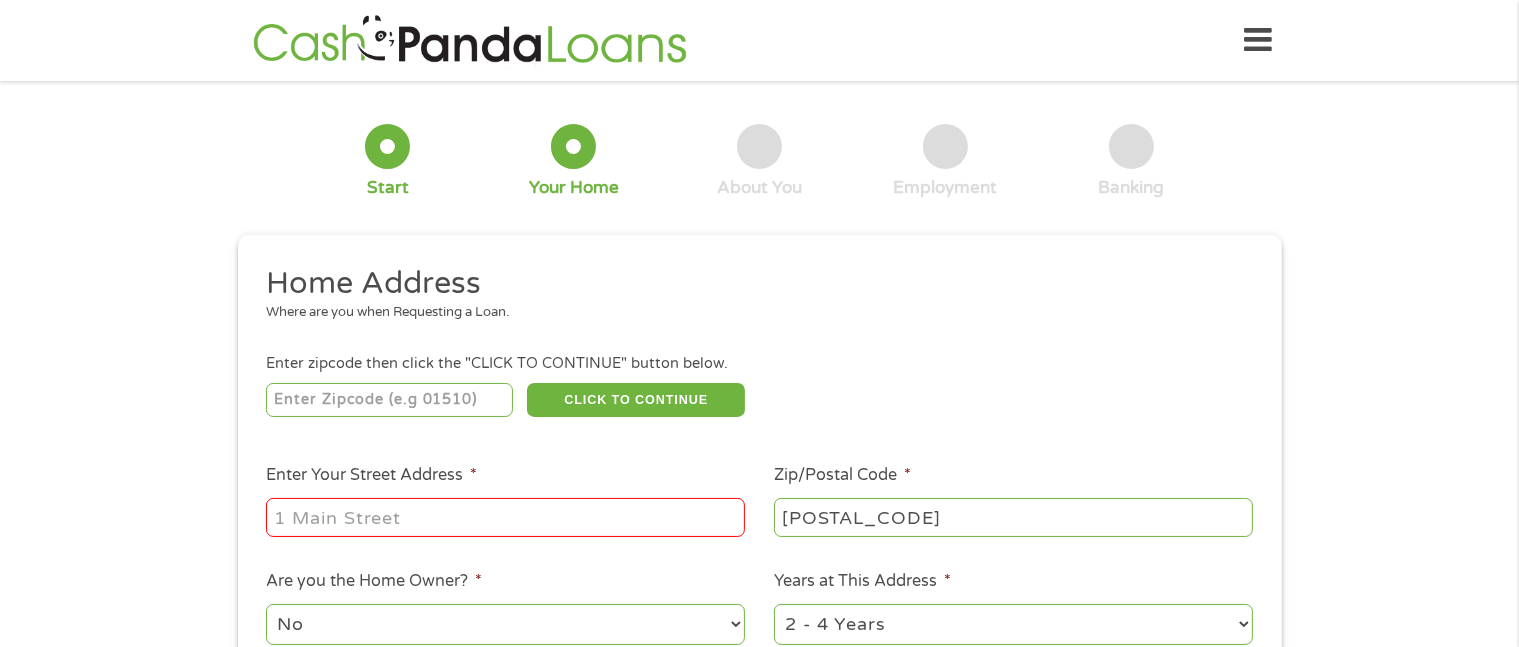 type on "[NUMBER] [STREET] Rd" 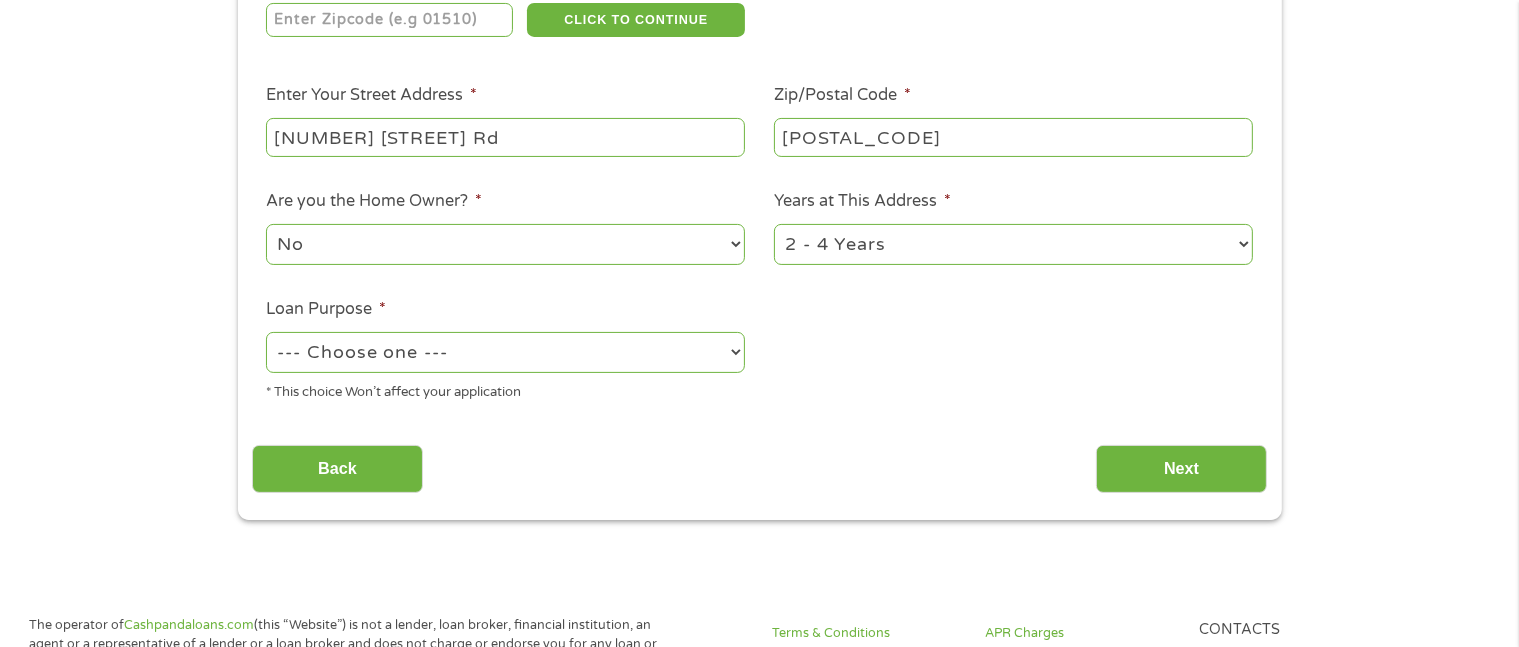scroll, scrollTop: 402, scrollLeft: 0, axis: vertical 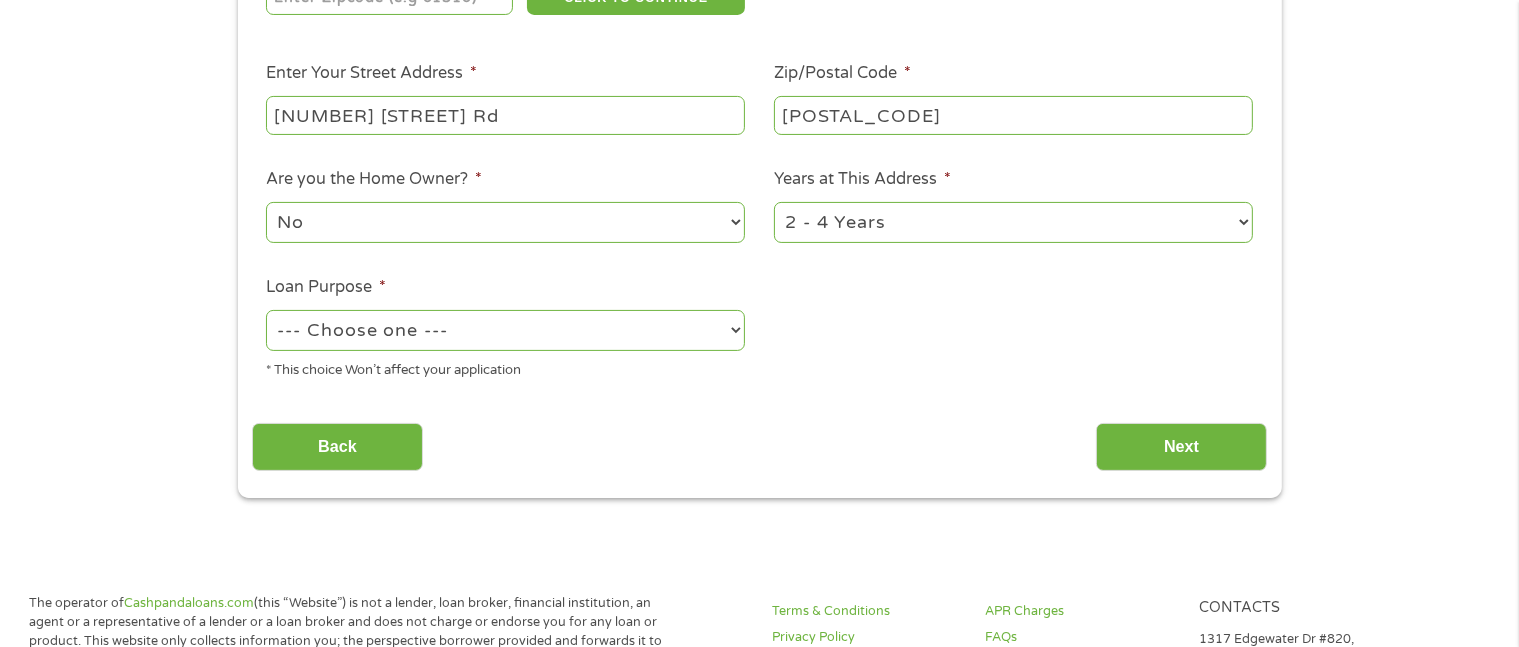 click on "No Yes" at bounding box center (505, 222) 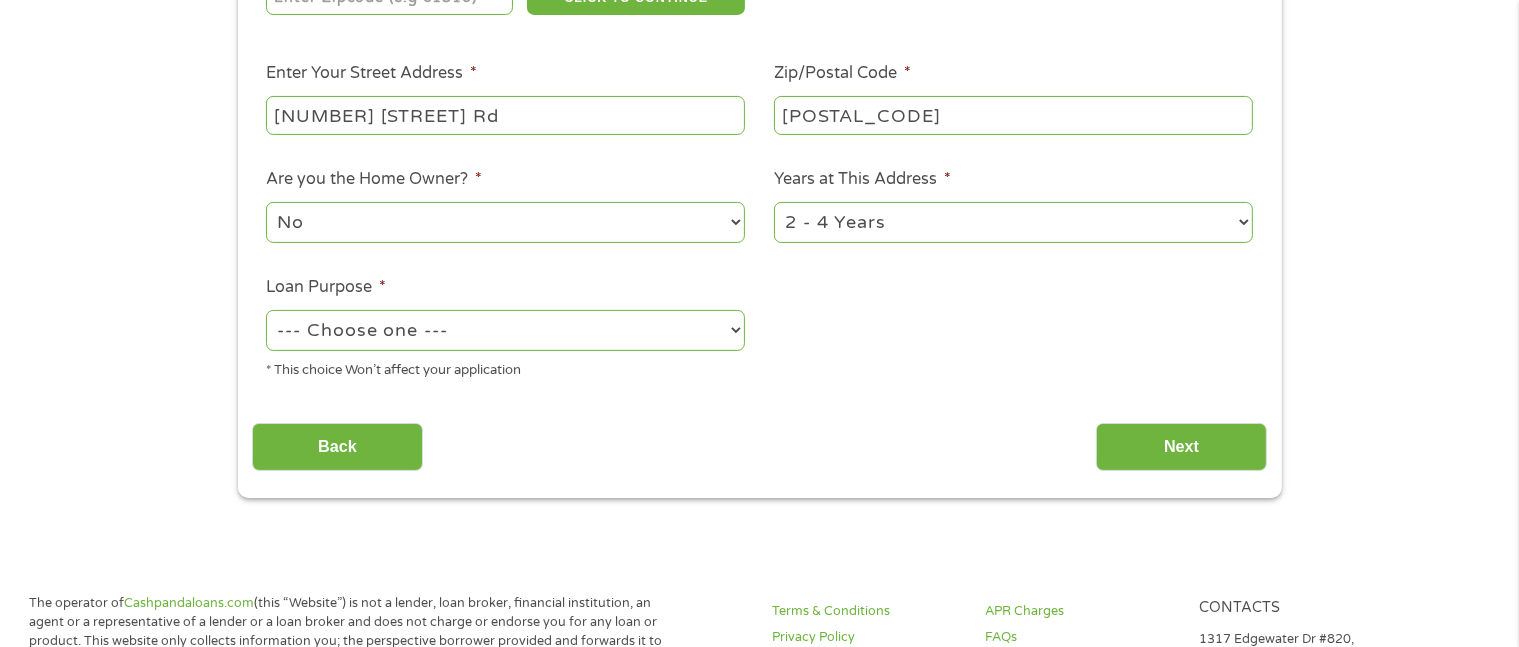 select on "yes" 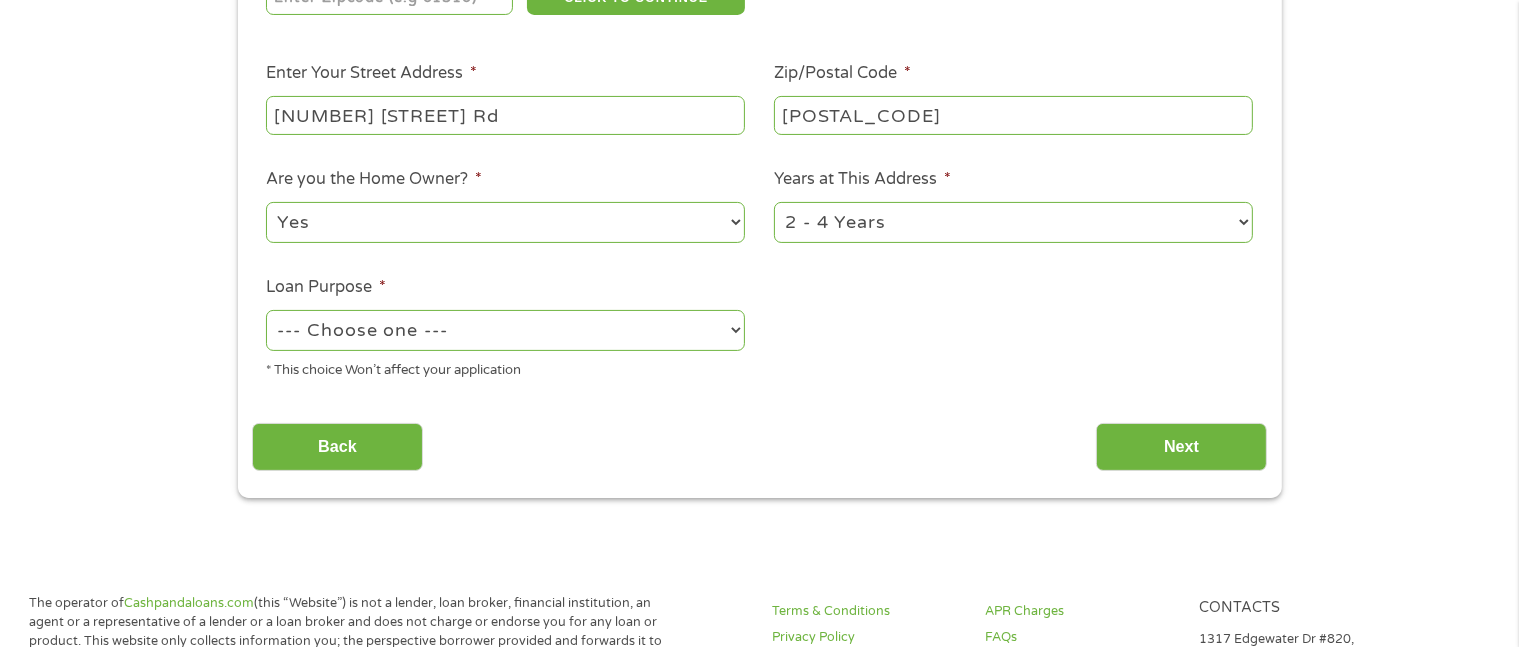 click on "No Yes" at bounding box center [505, 222] 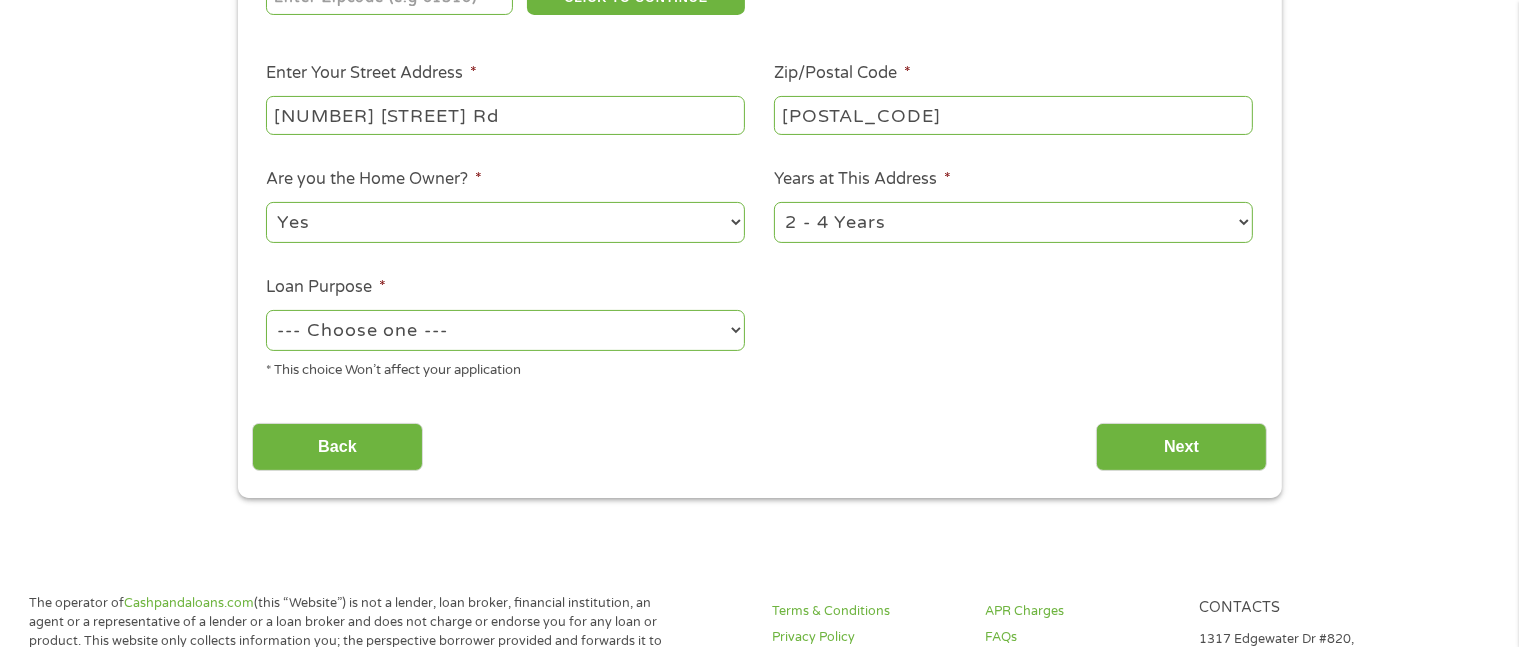 click on "Loan Purpose * --- Choose one --- Pay Bills Debt Consolidation Home Improvement Major Purchase Car Loan Short Term Cash Medical Expenses Other * This choice Won’t affect your application" at bounding box center (506, 328) 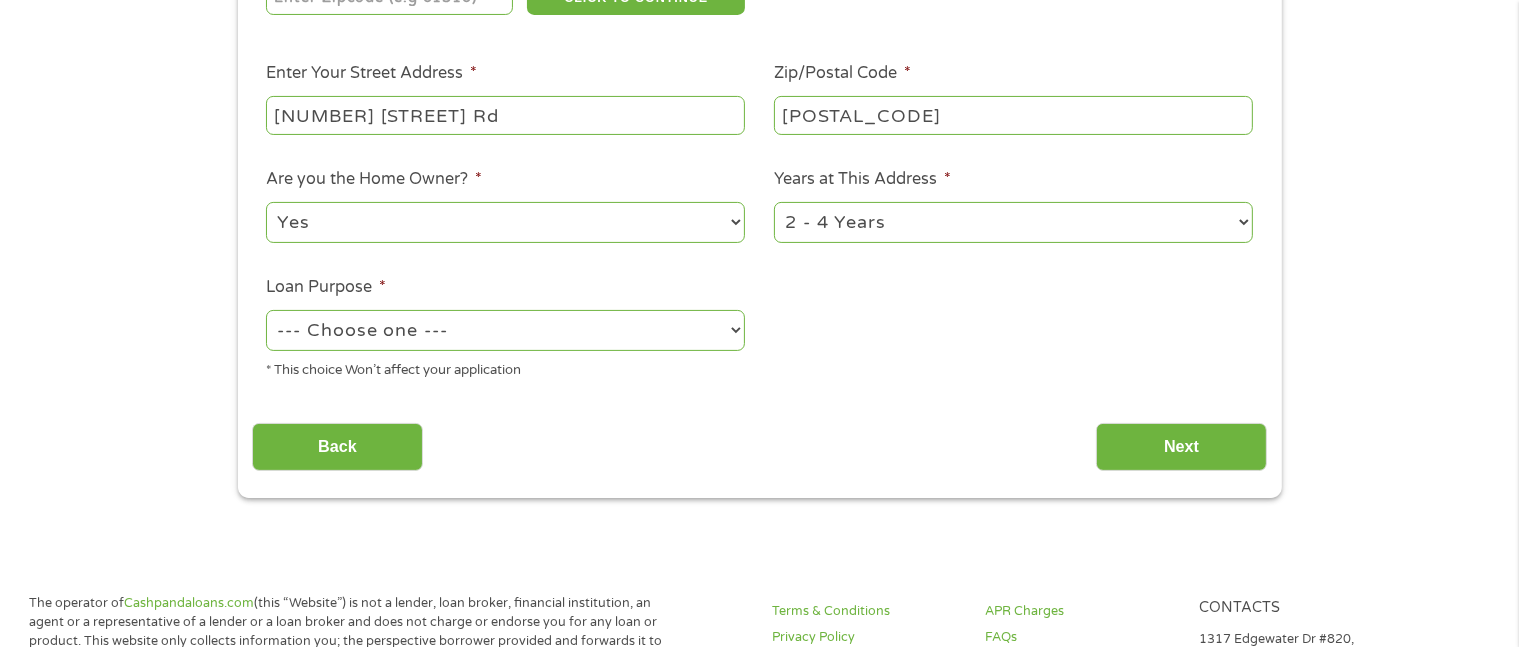 click on "--- Choose one --- Pay Bills Debt Consolidation Home Improvement Major Purchase Car Loan Short Term Cash Medical Expenses Other" at bounding box center (505, 330) 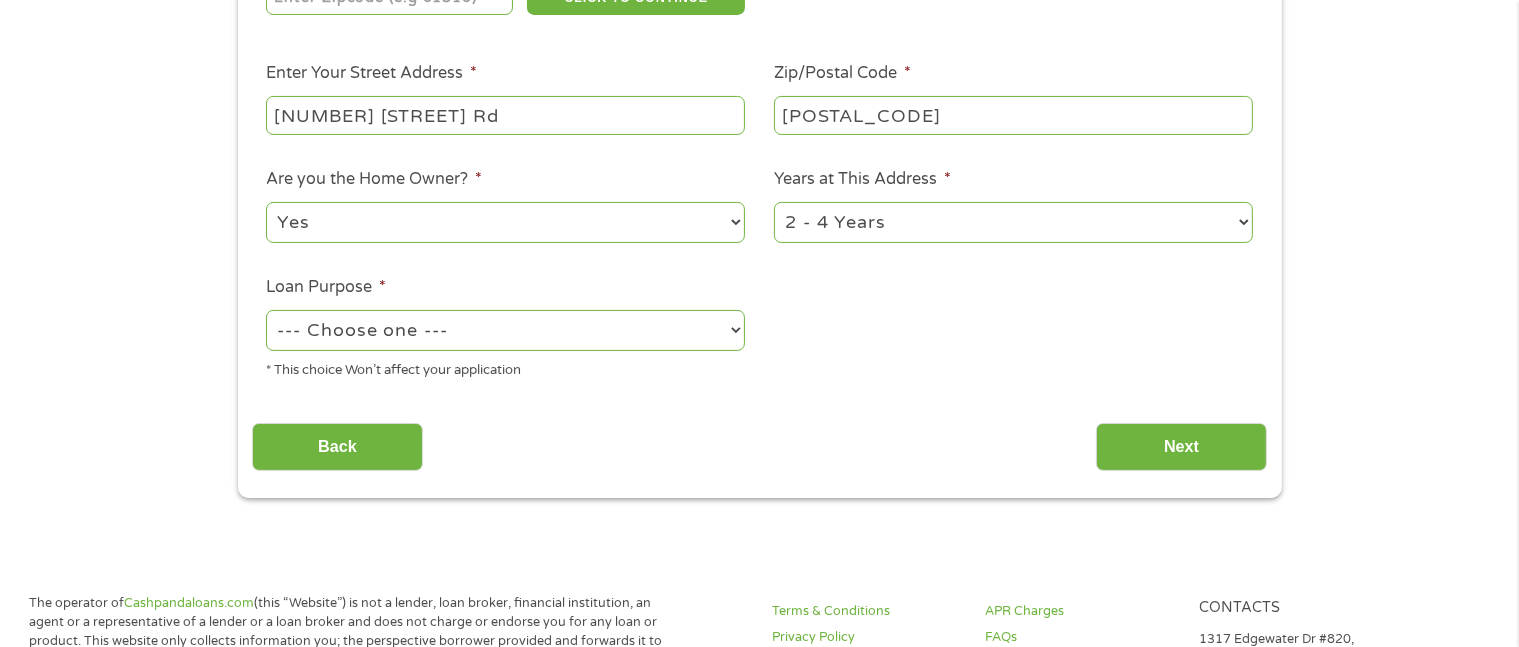 select on "medicalexpenses" 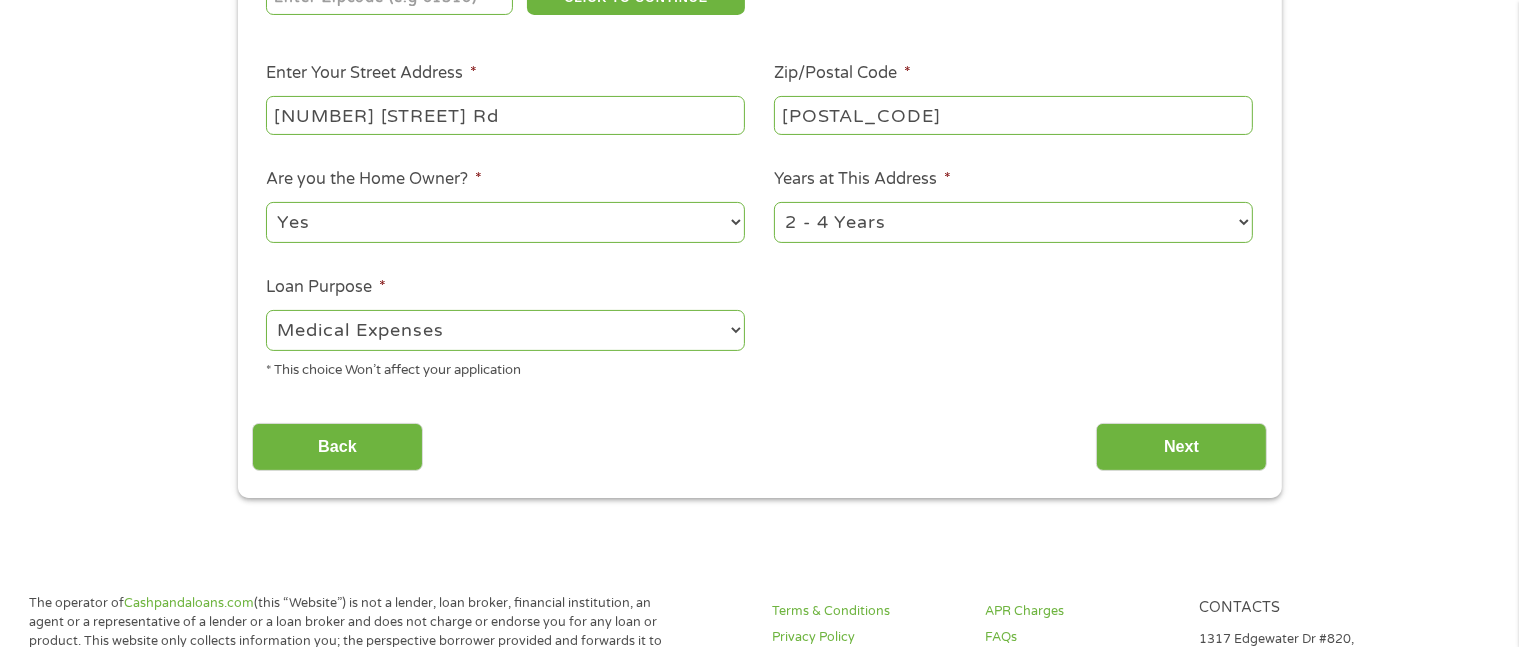 click on "--- Choose one --- Pay Bills Debt Consolidation Home Improvement Major Purchase Car Loan Short Term Cash Medical Expenses Other" at bounding box center (505, 330) 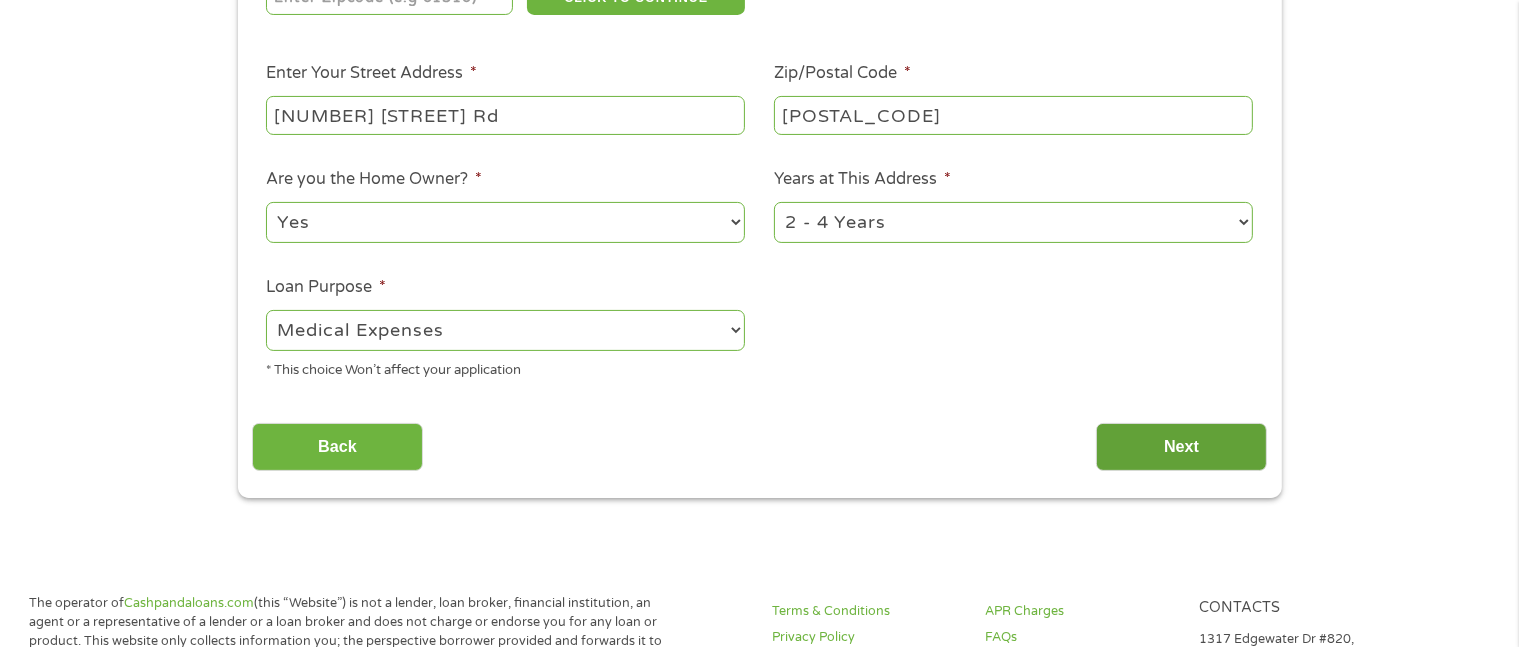 click on "Next" at bounding box center [1181, 447] 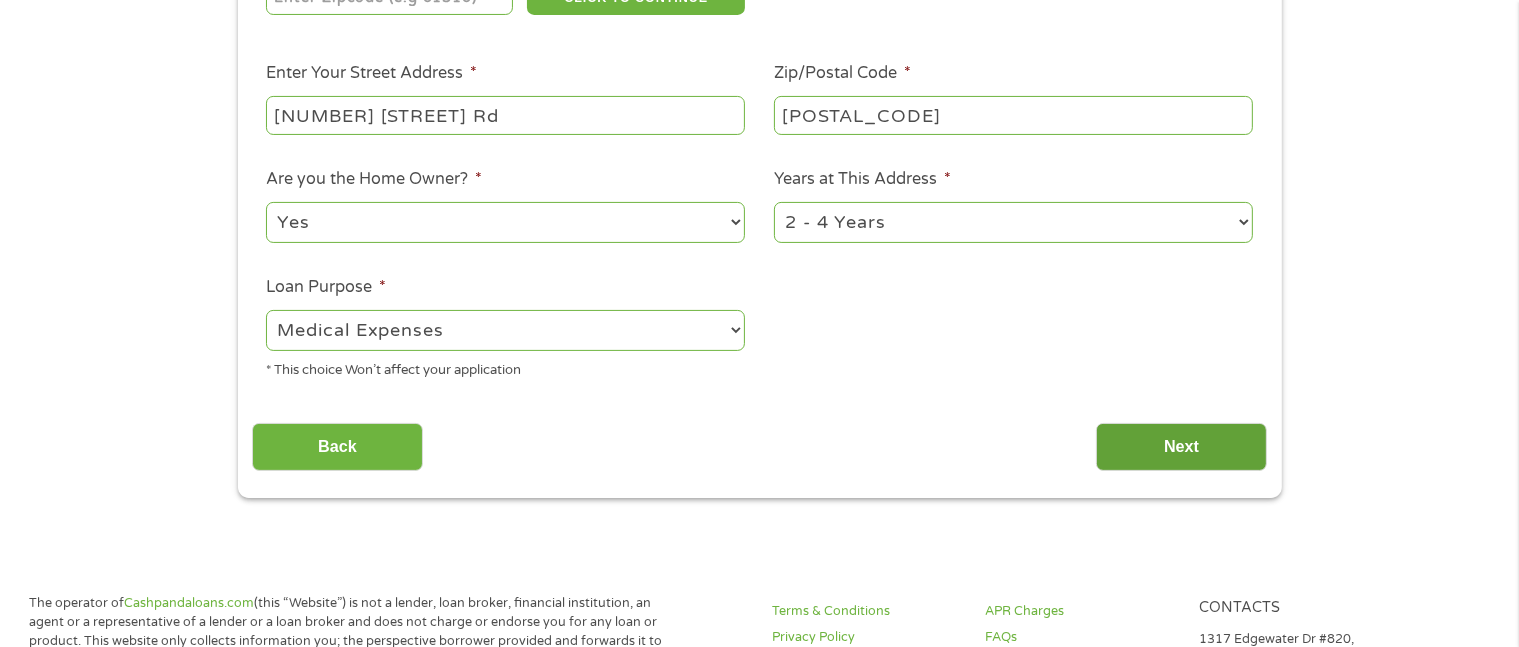 scroll, scrollTop: 8, scrollLeft: 8, axis: both 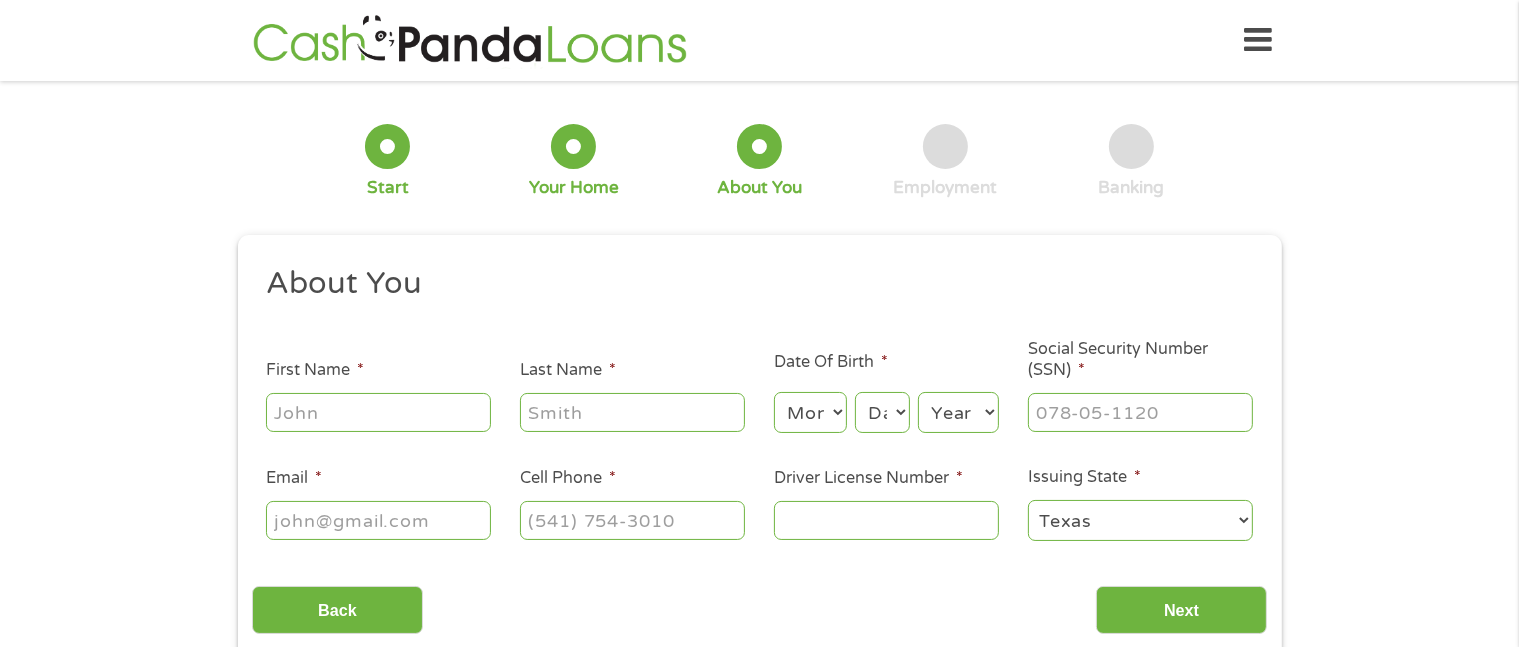 click on "Email *" at bounding box center (294, 478) 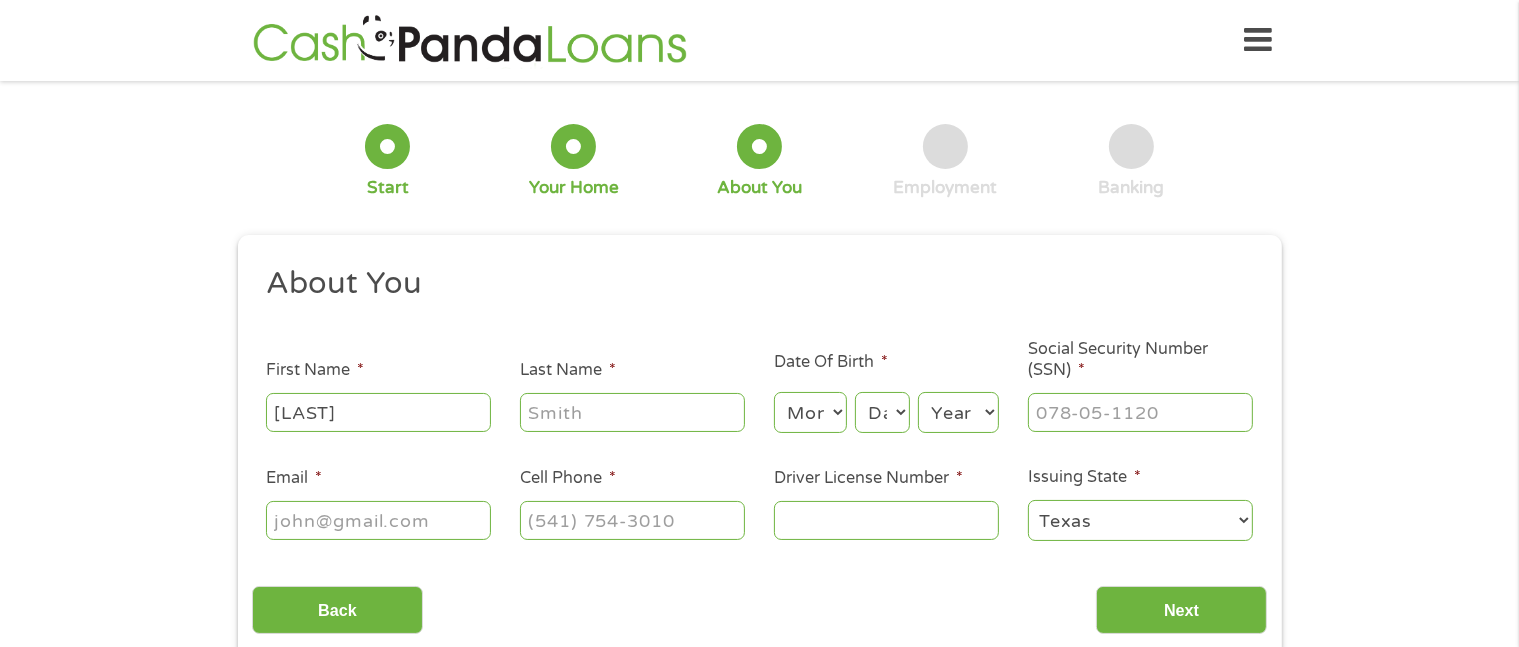 type on "[LAST]" 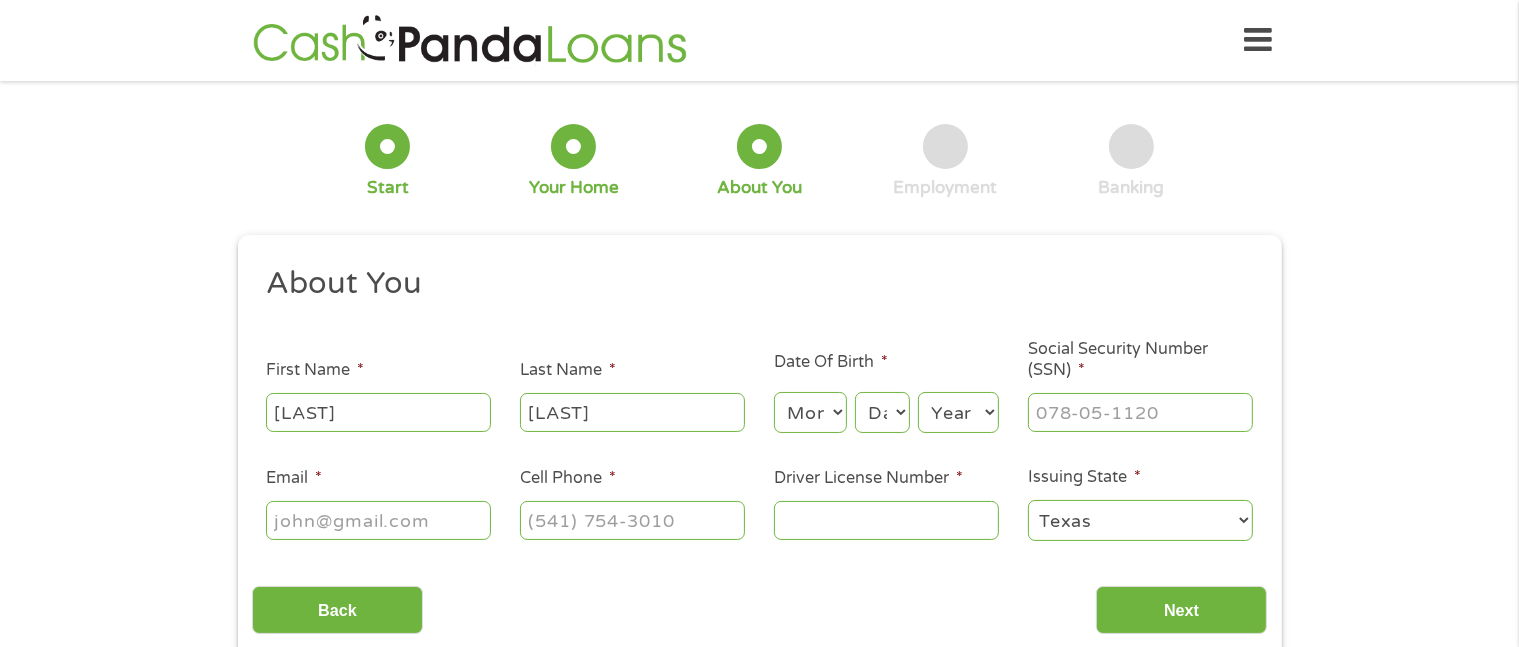 type on "[LAST]" 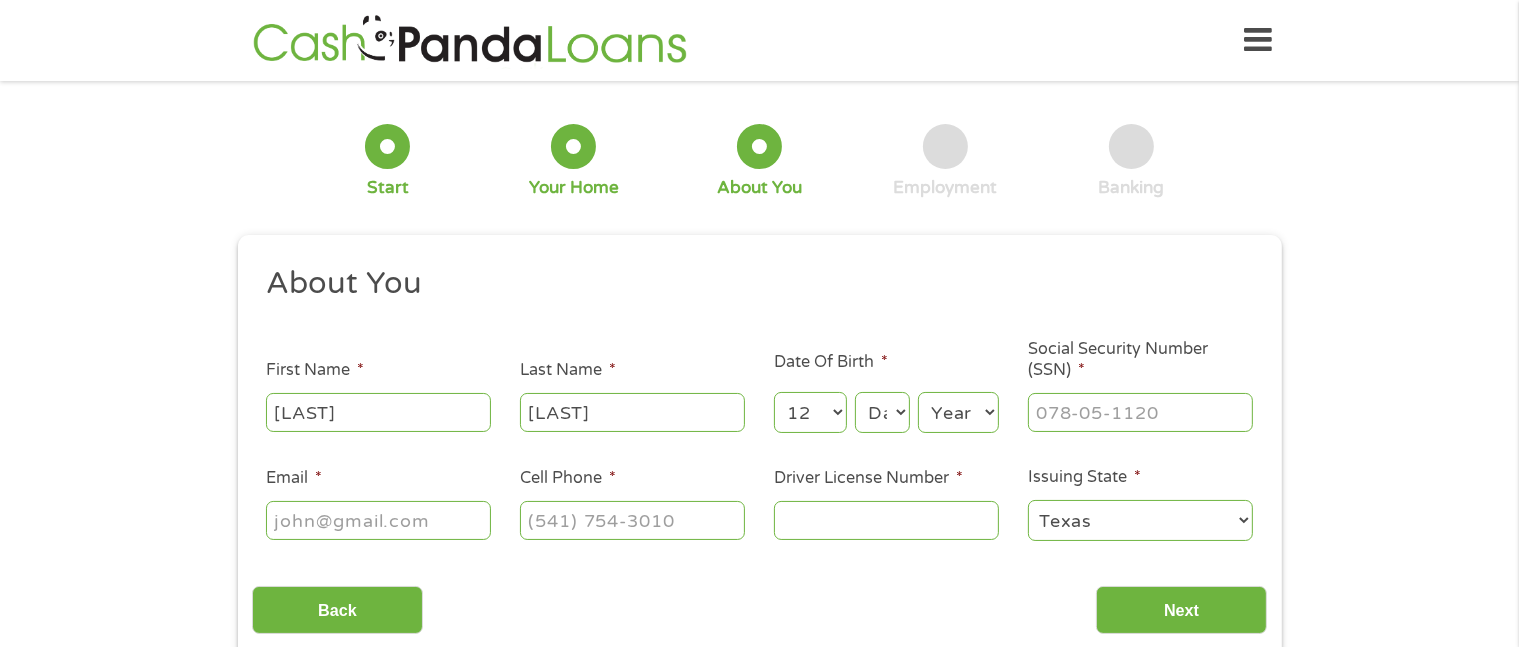 click on "Month 1 2 3 4 5 6 7 8 9 10 11 12" at bounding box center [810, 412] 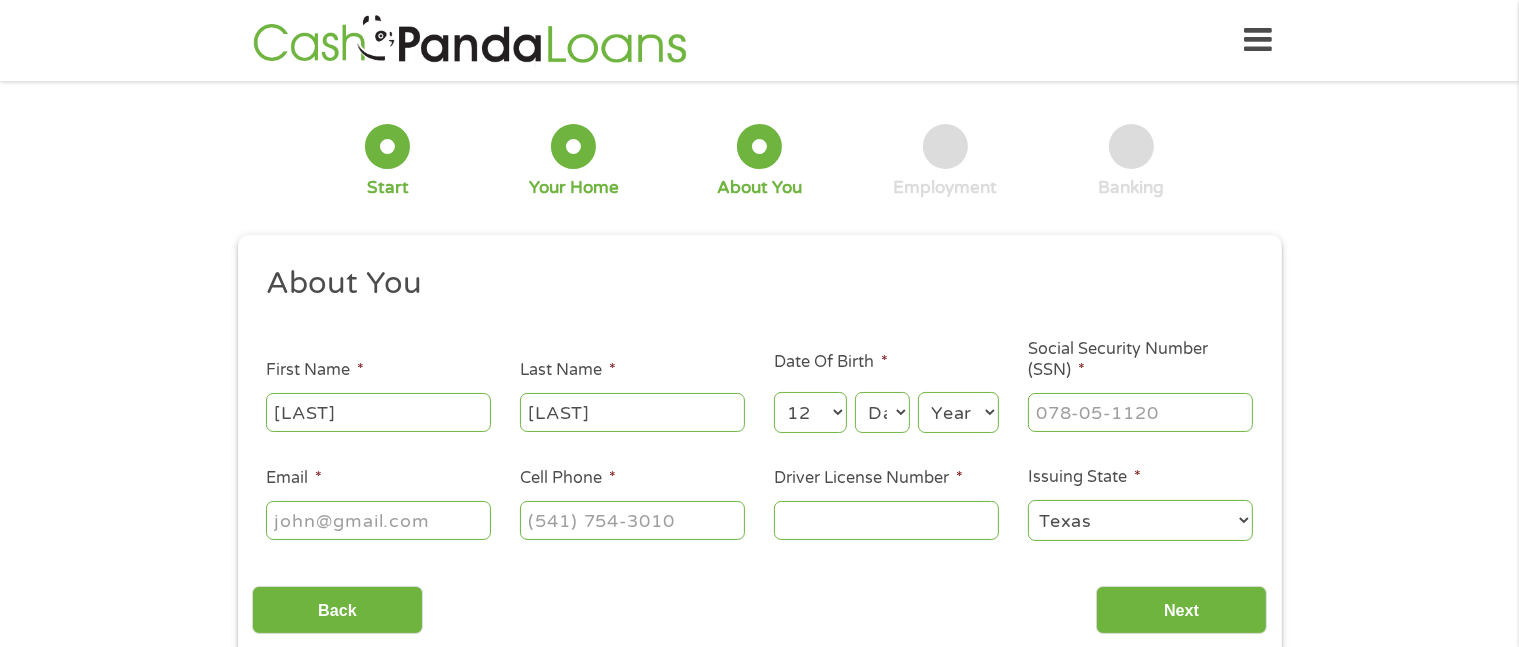 click on "Day 1 2 3 4 5 6 7 8 9 10 11 12 13 14 15 16 17 18 19 20 21 22 23 24 25 26 27 28 29 30 31" at bounding box center (882, 412) 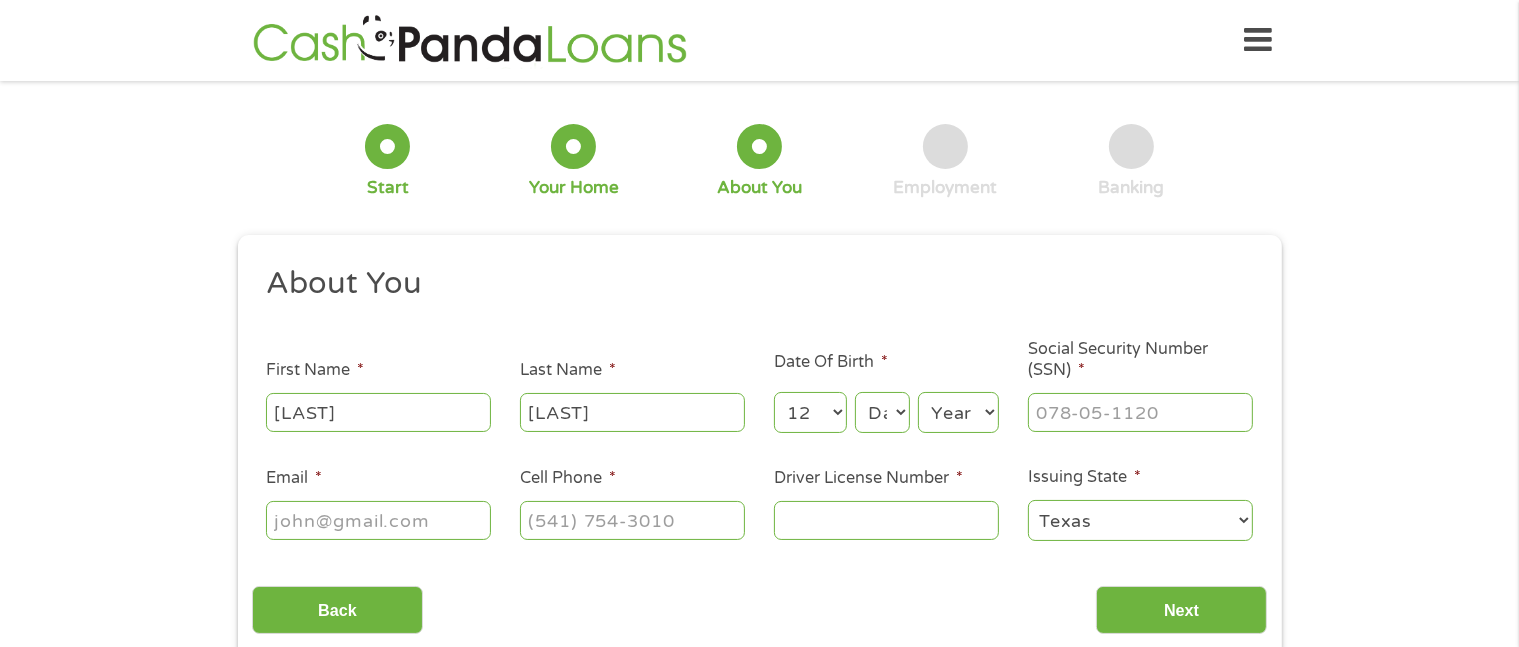 select on "22" 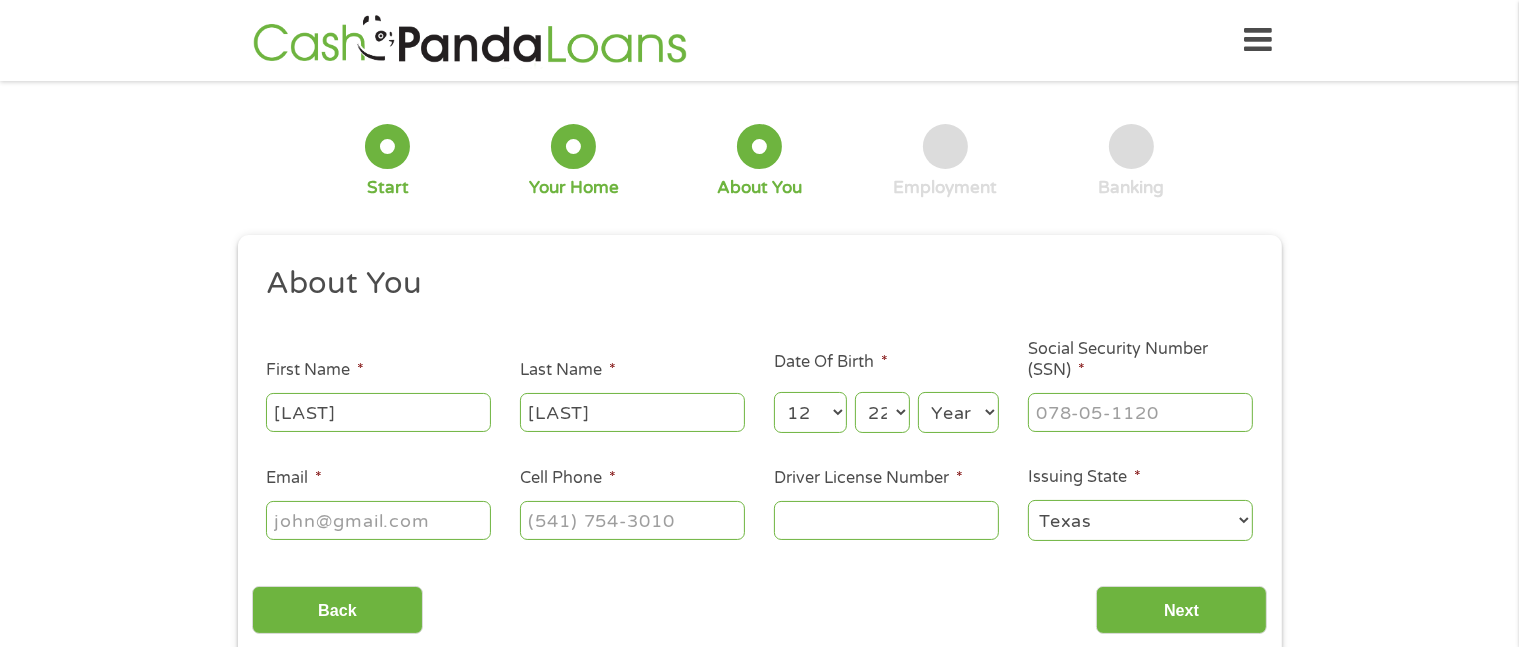 click on "Day 1 2 3 4 5 6 7 8 9 10 11 12 13 14 15 16 17 18 19 20 21 22 23 24 25 26 27 28 29 30 31" at bounding box center [882, 412] 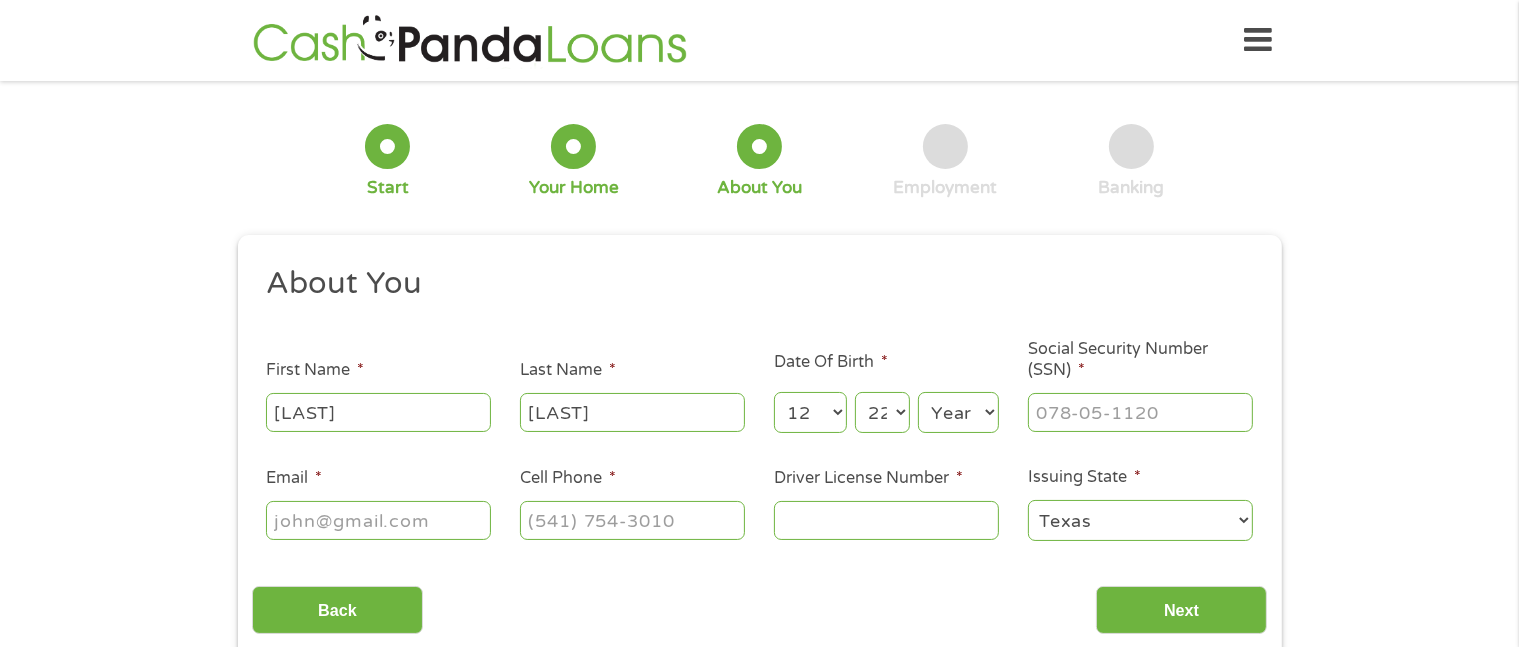 select on "1975" 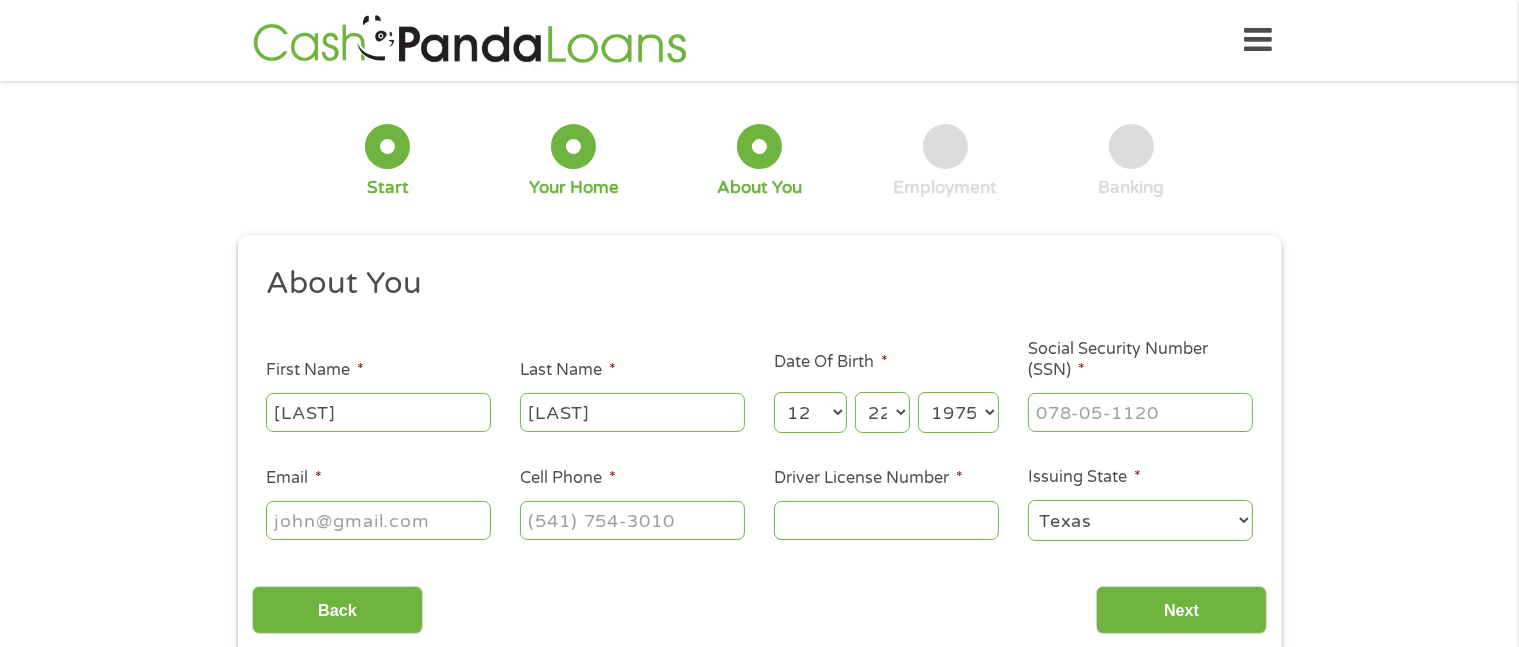 click on "Year 2007 2006 2005 2004 2003 2002 2001 2000 1999 1998 1997 1996 1995 1994 1993 1992 1991 1990 1989 1988 1987 1986 1985 1984 1983 1982 1981 1980 1979 1978 1977 1976 1975 1974 1973 1972 1971 1970 1969 1968 1967 1966 1965 1964 1963 1962 1961 1960 1959 1958 1957 1956 1955 1954 1953 1952 1951 1950 1949 1948 1947 1946 1945 1944 1943 1942 1941 1940 1939 1938 1937 1936 1935 1934 1933 1932 1931 1930 1929 1928 1927 1926 1925 1924 1923 1922 1921 1920" at bounding box center [958, 412] 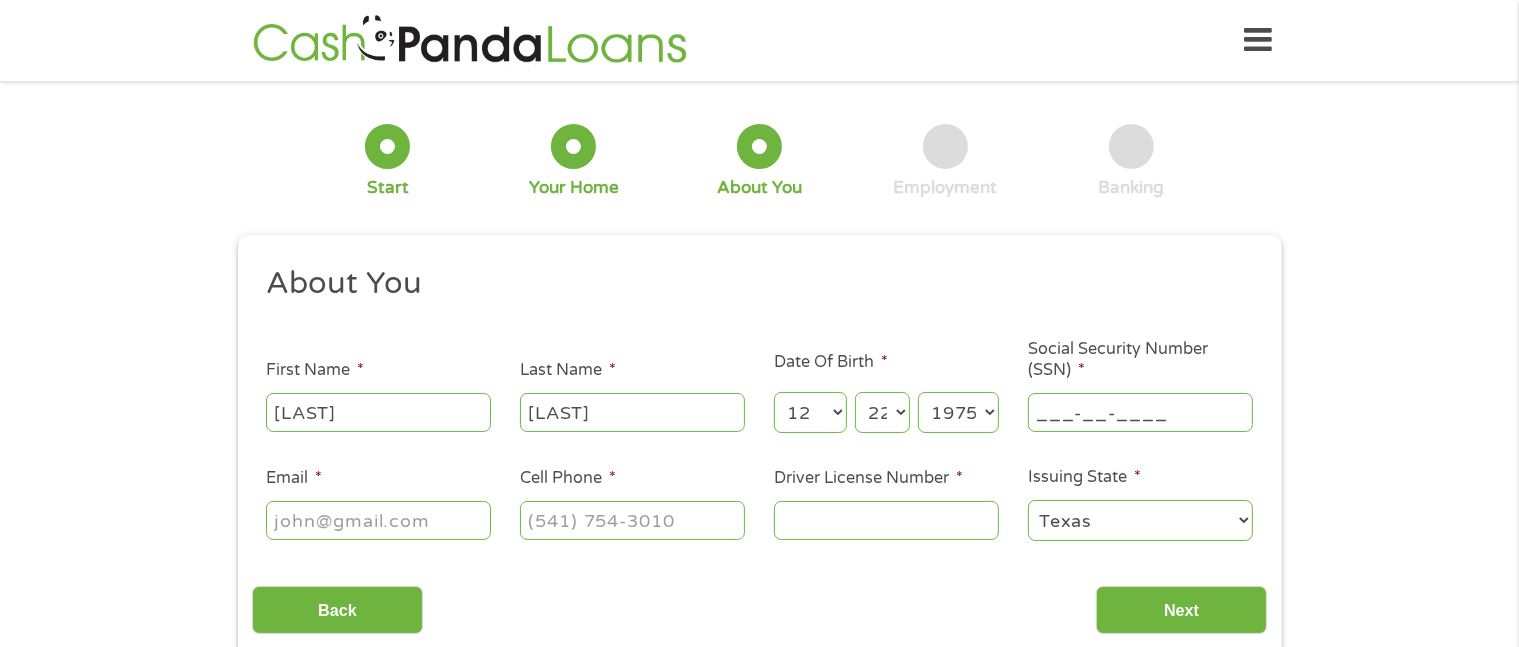 click on "___-__-____" at bounding box center [1140, 412] 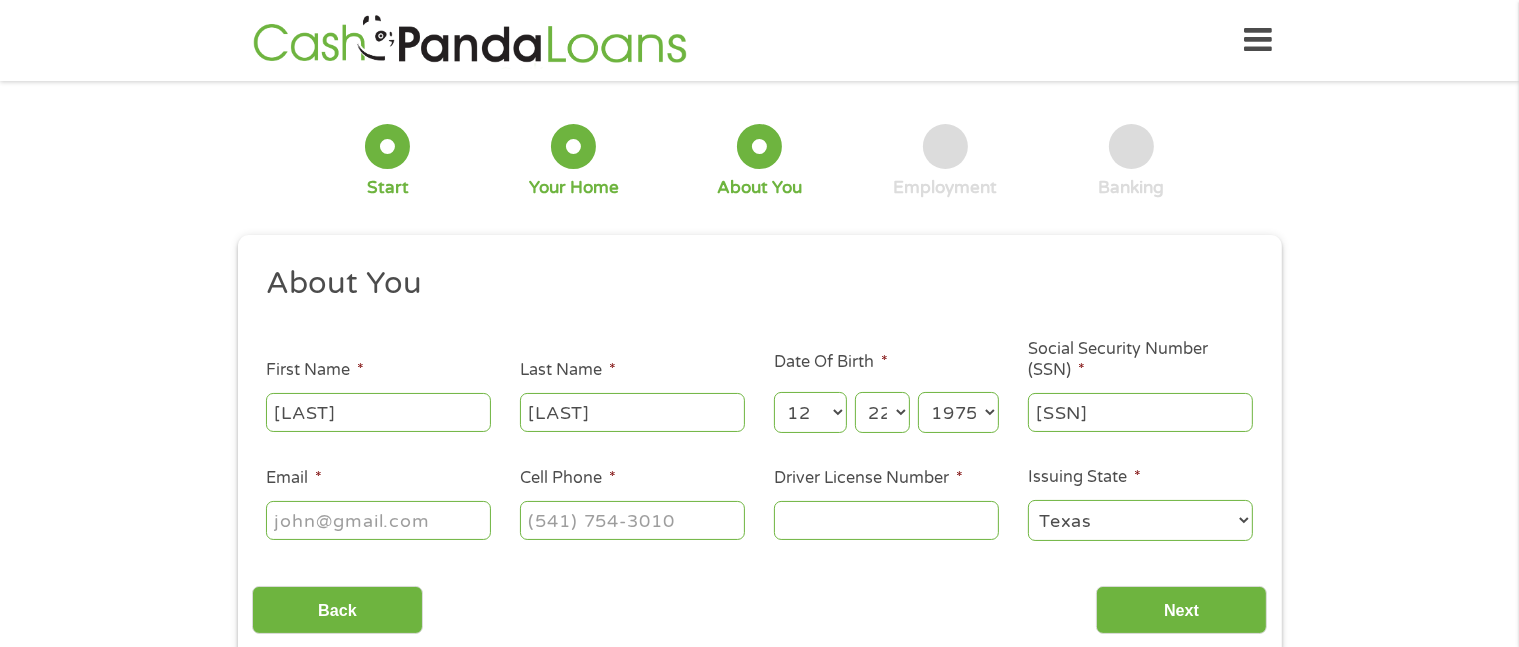 type on "[SSN]" 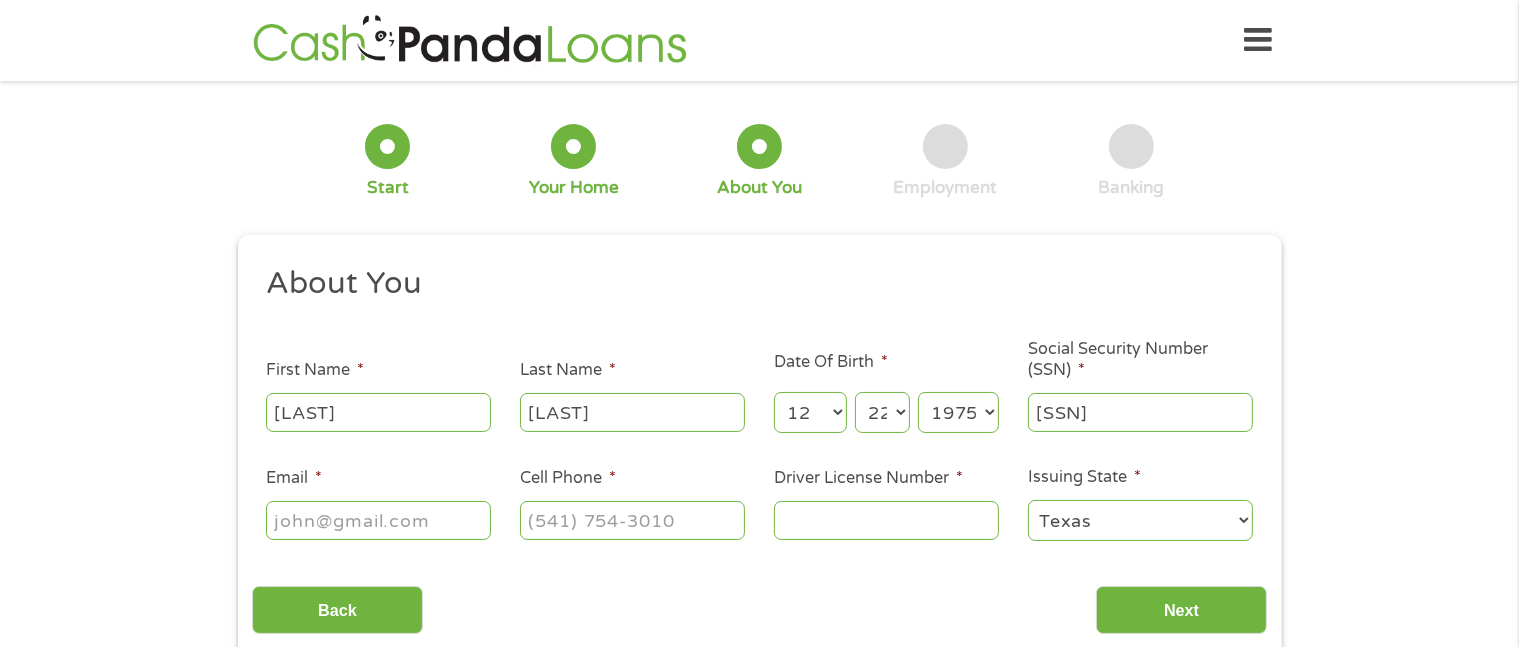 click on "Email *" at bounding box center [378, 520] 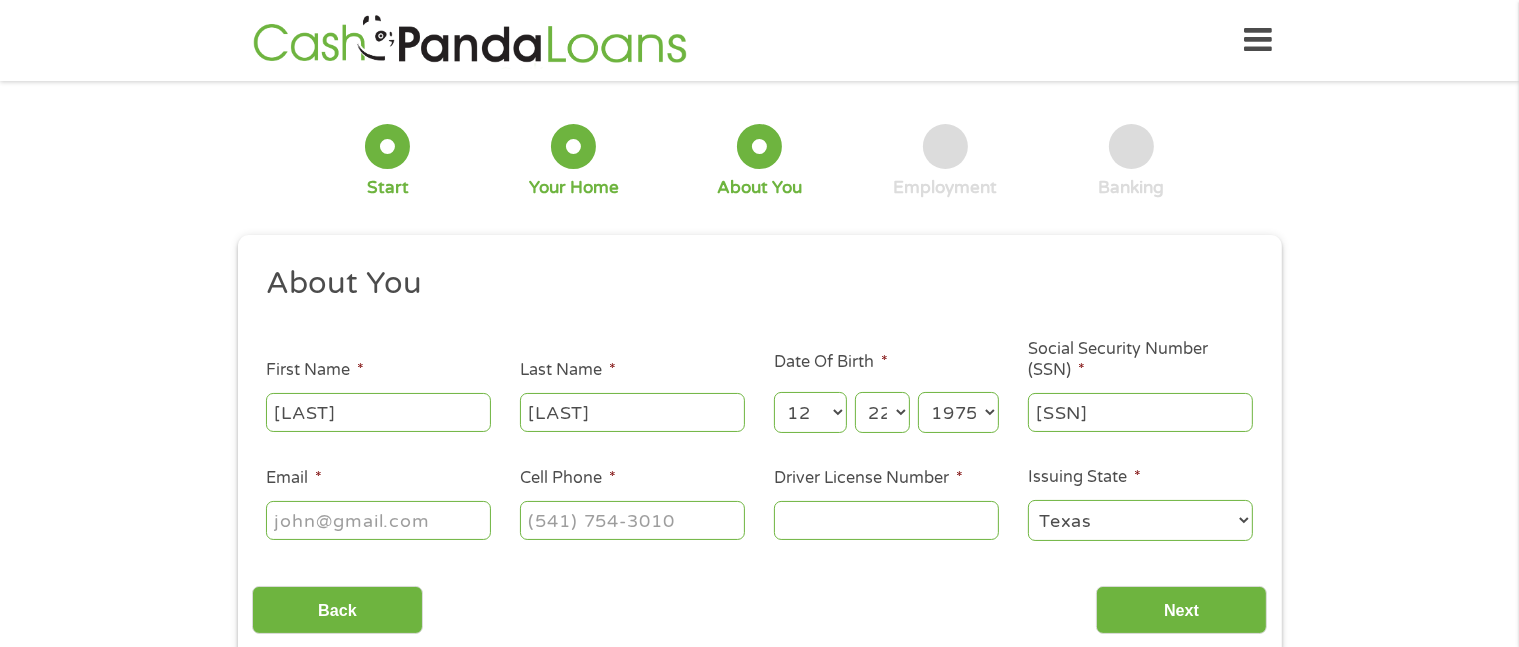 type on "[EMAIL]" 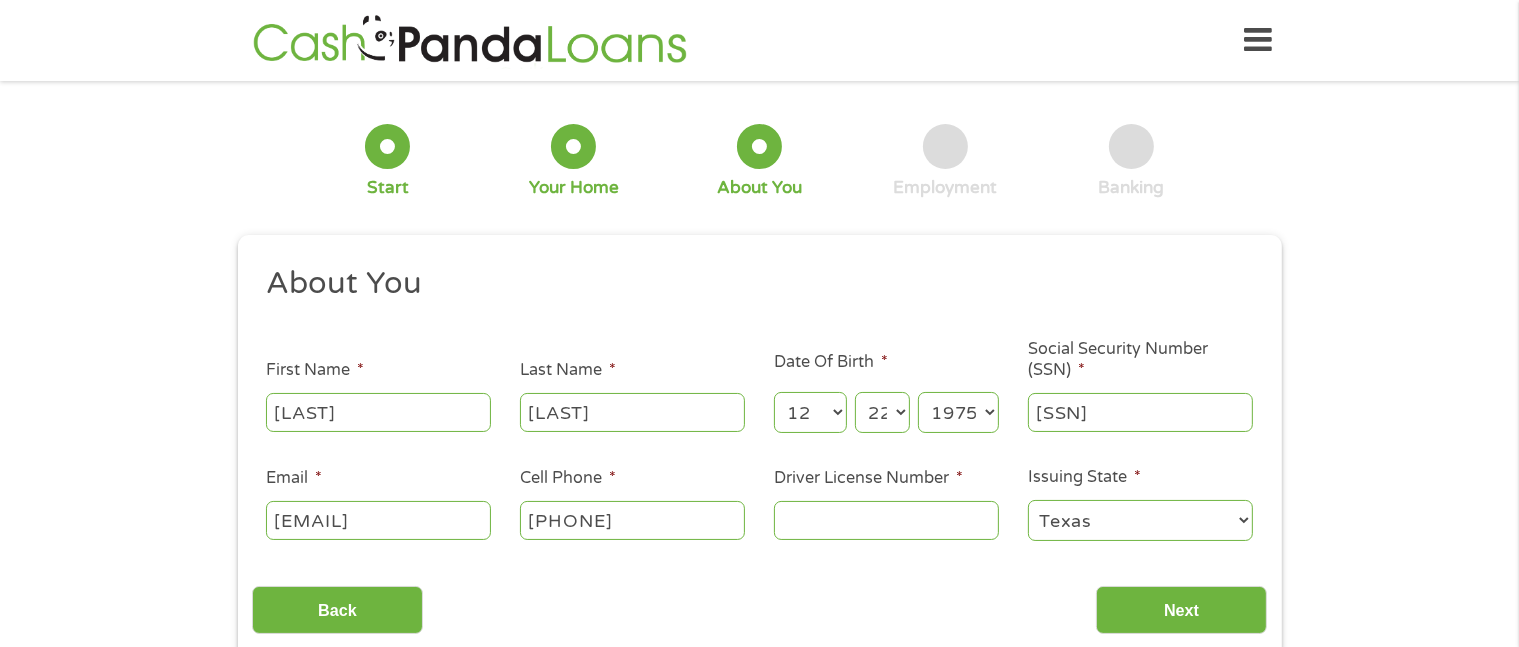type on "[PHONE]" 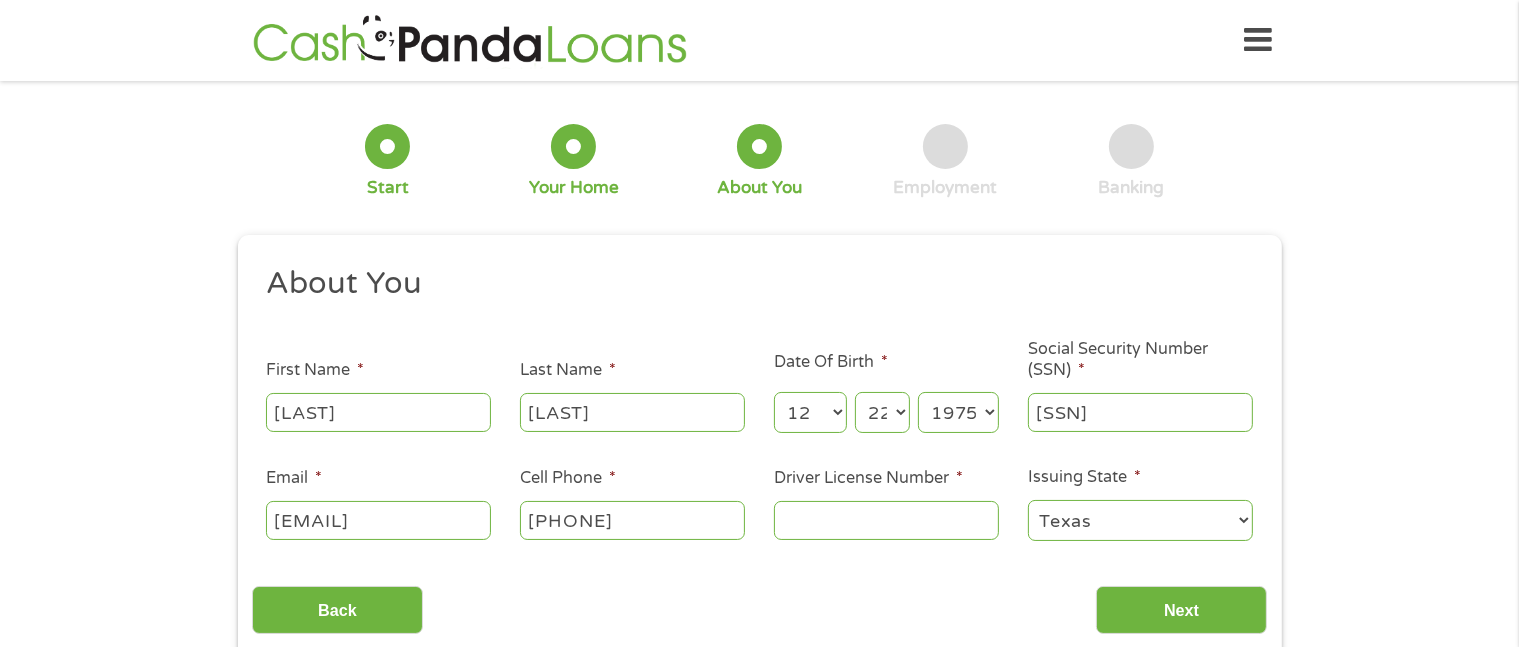 click on "Driver License Number *" at bounding box center [886, 520] 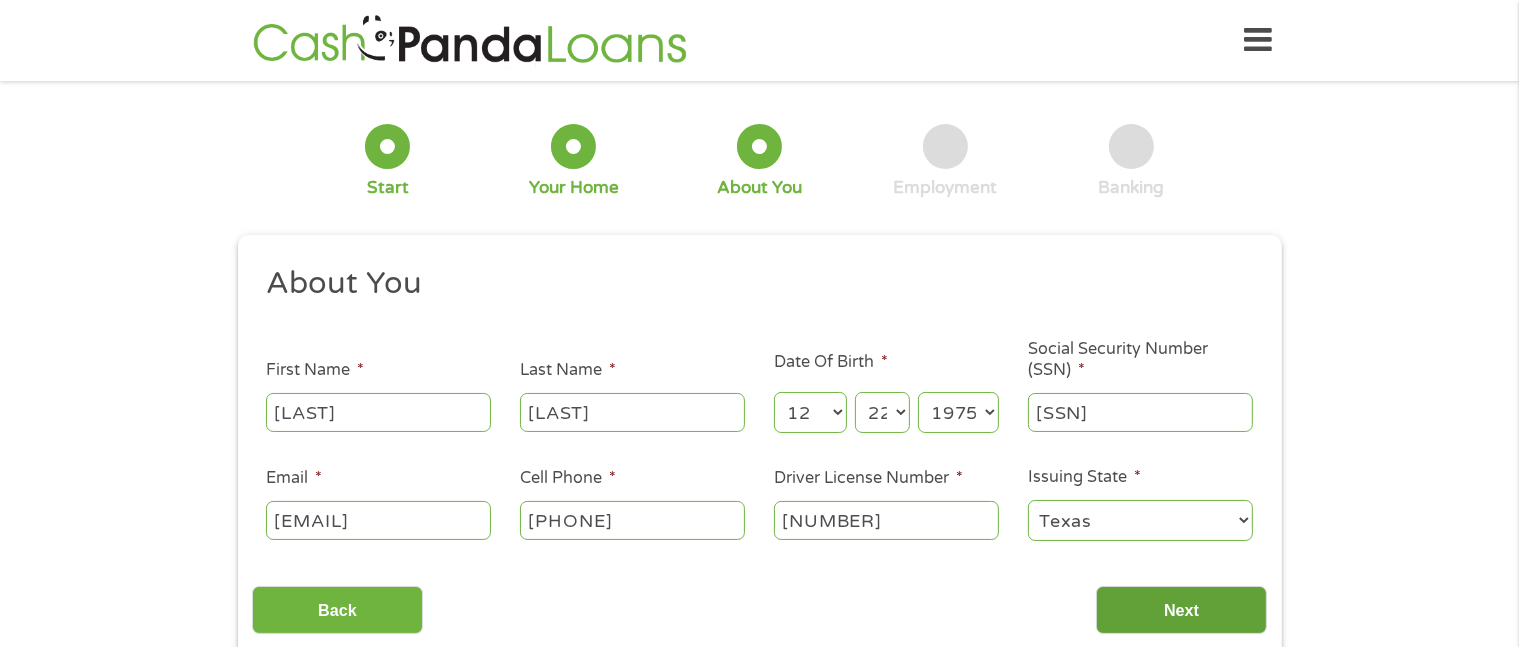 type on "[NUMBER]" 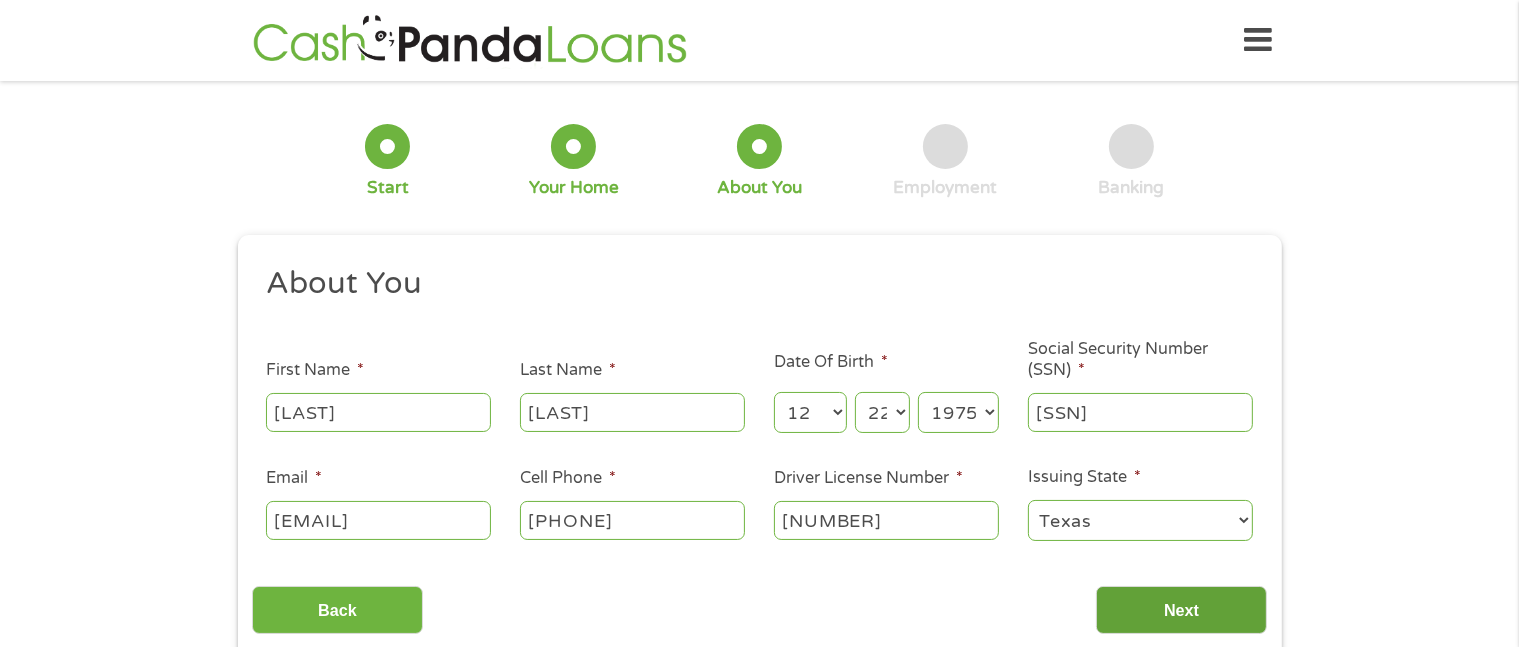 scroll, scrollTop: 8, scrollLeft: 8, axis: both 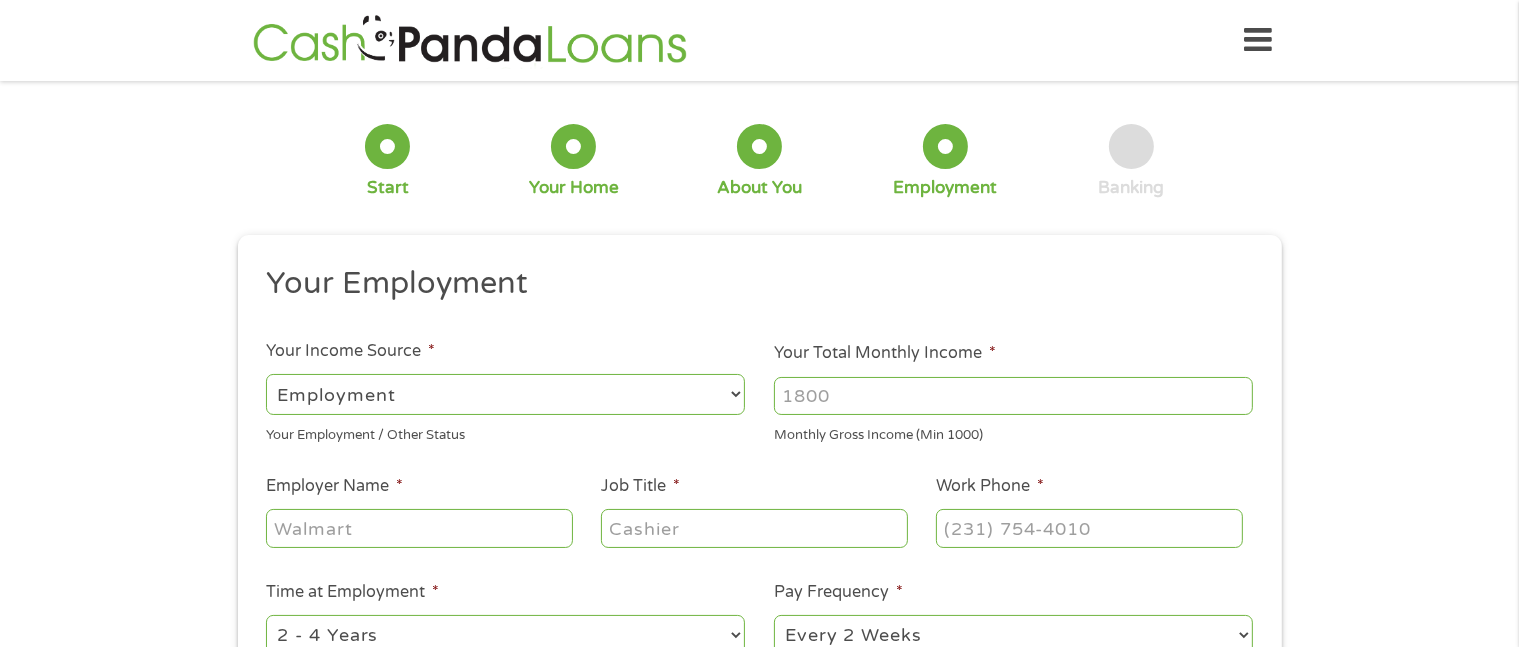 click on "Your Total Monthly Income *" at bounding box center [1013, 396] 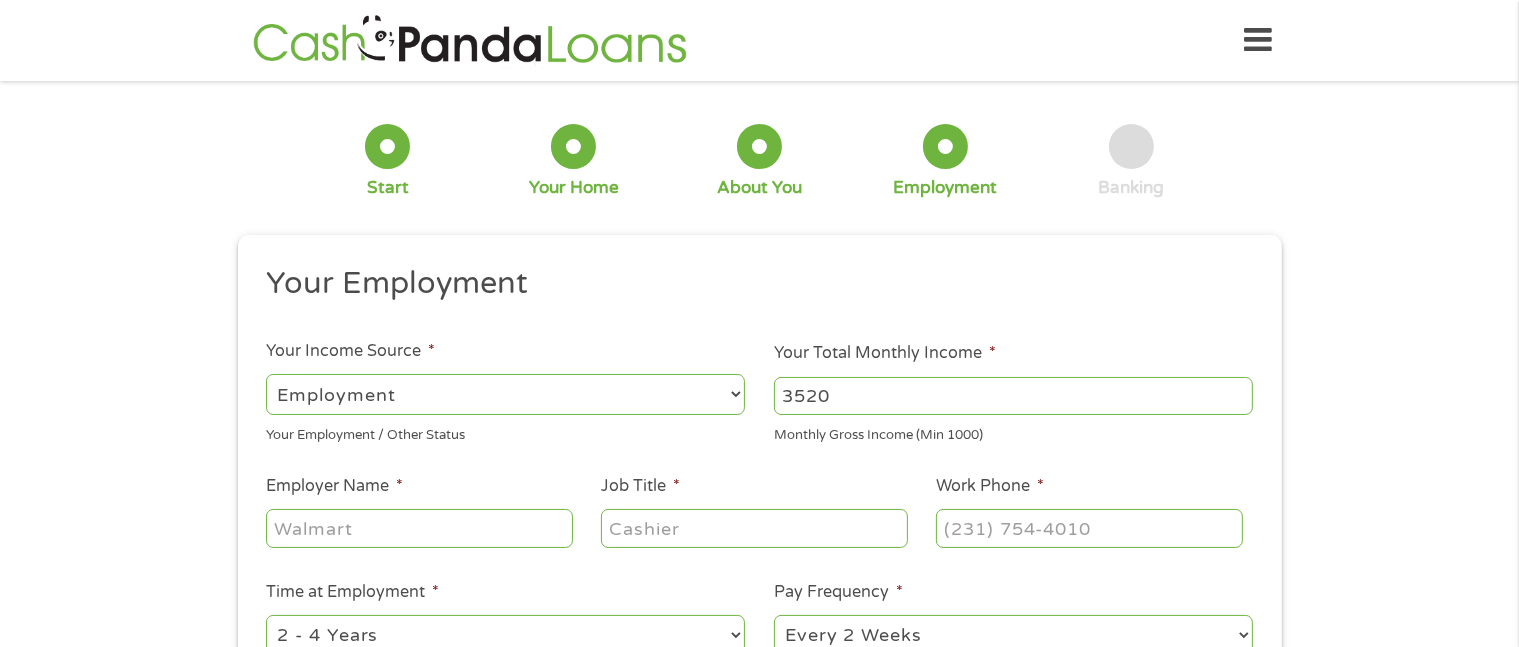type on "3520" 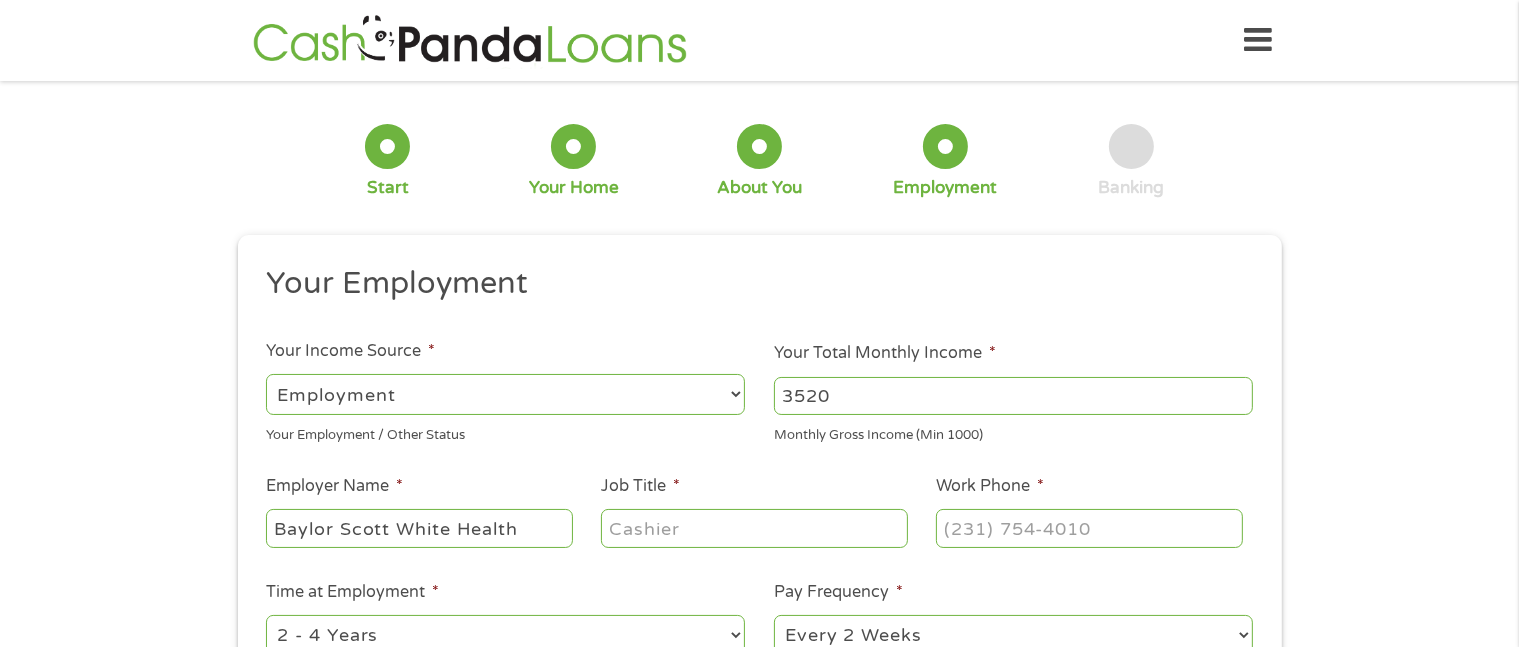 type on "Baylor Scott White Health" 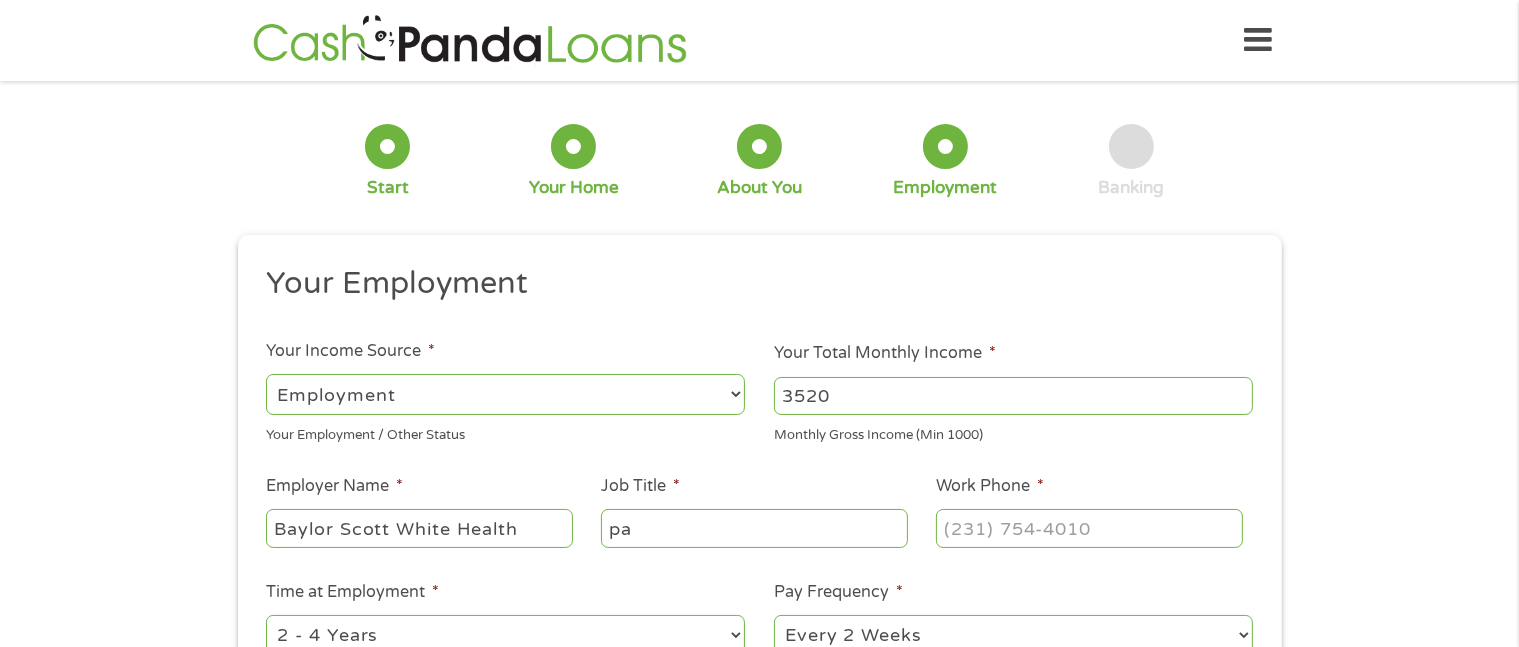 type on "p" 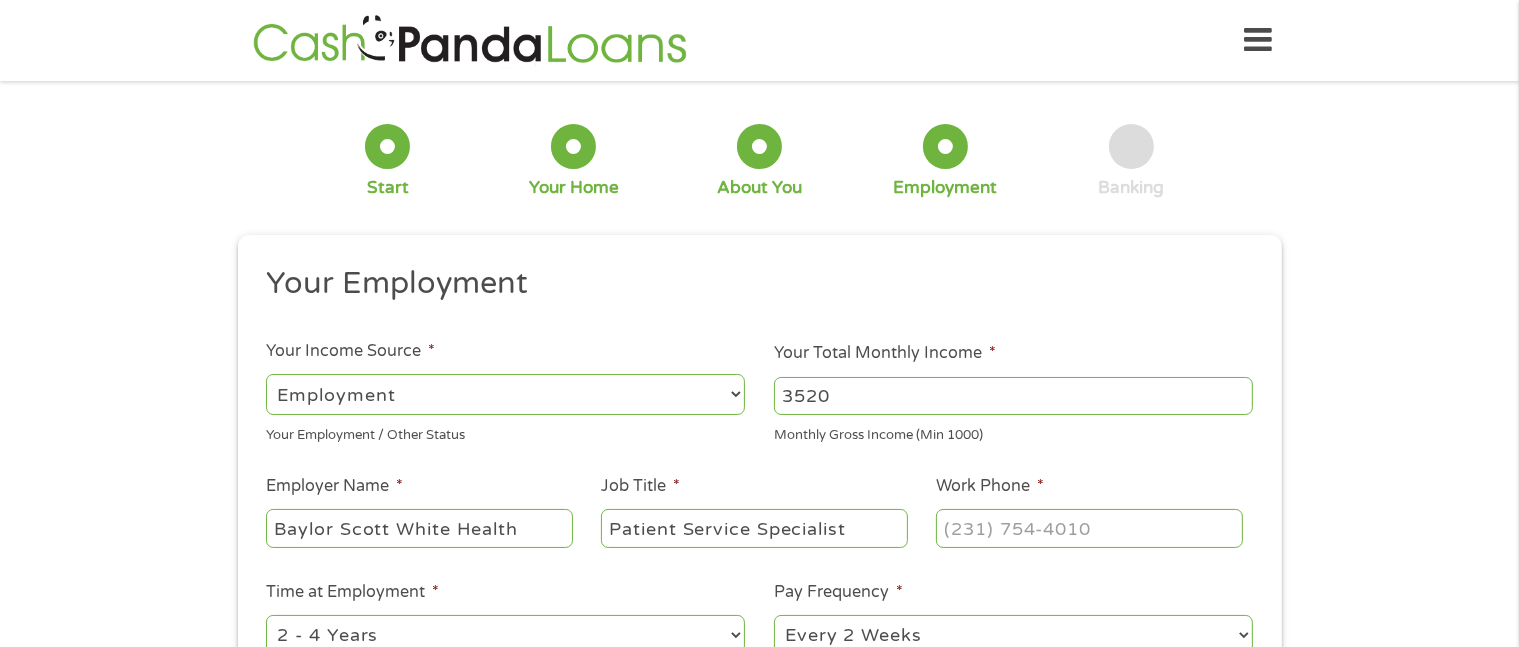 type on "Patient Service Specialist" 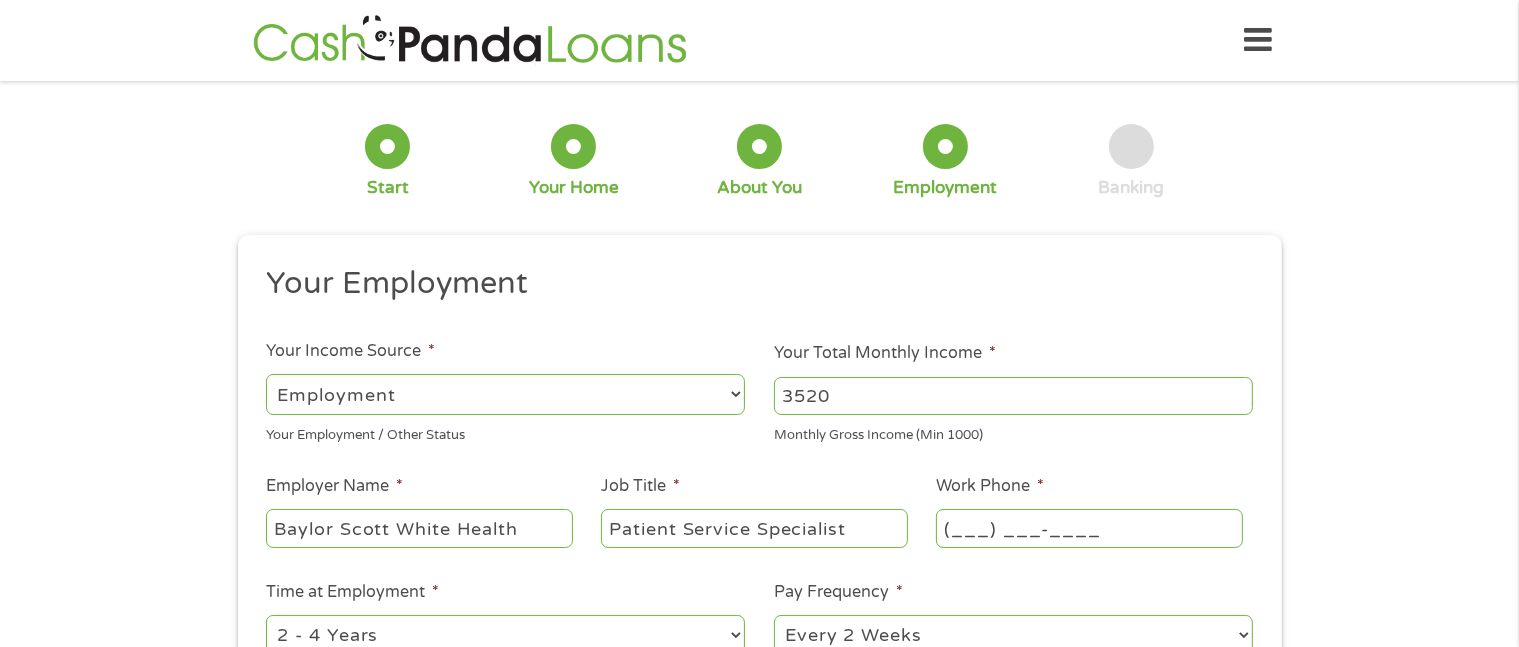 click on "(___) ___-____" at bounding box center [1089, 528] 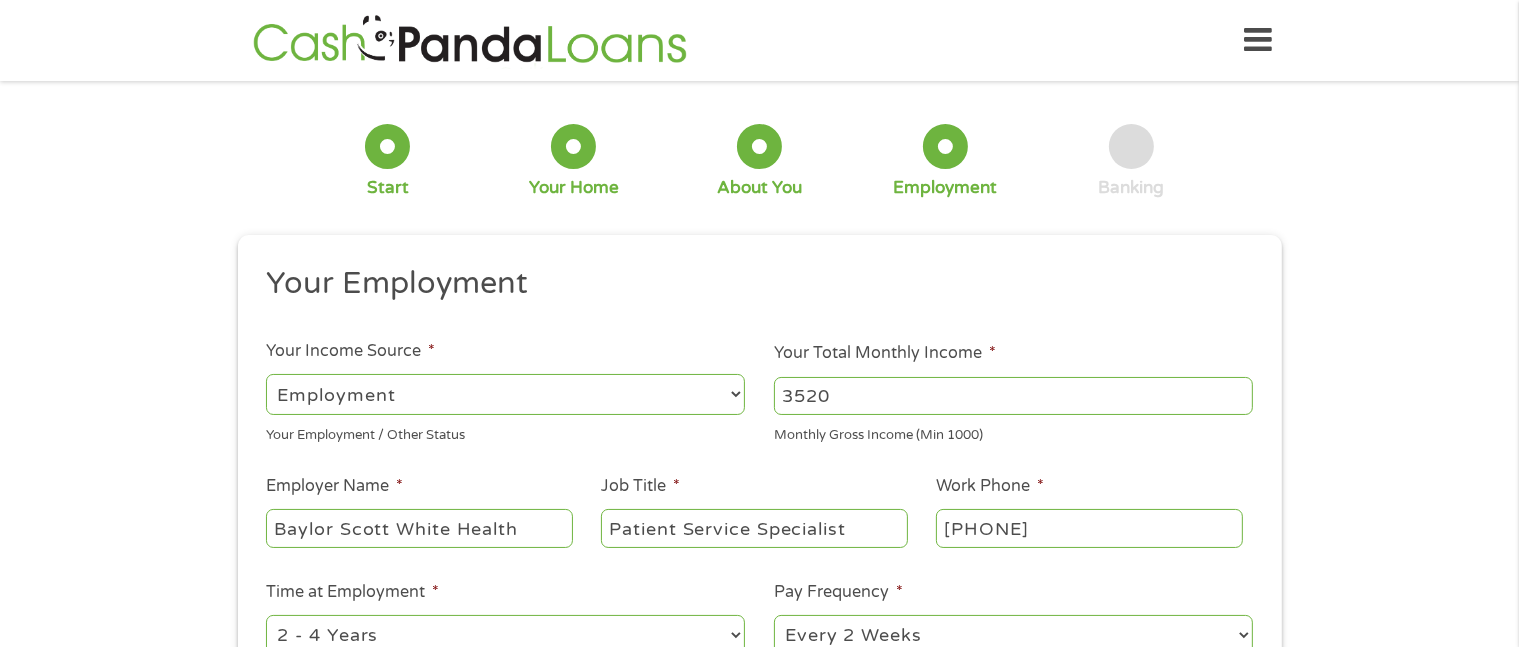 click on "[PHONE]" at bounding box center [1089, 528] 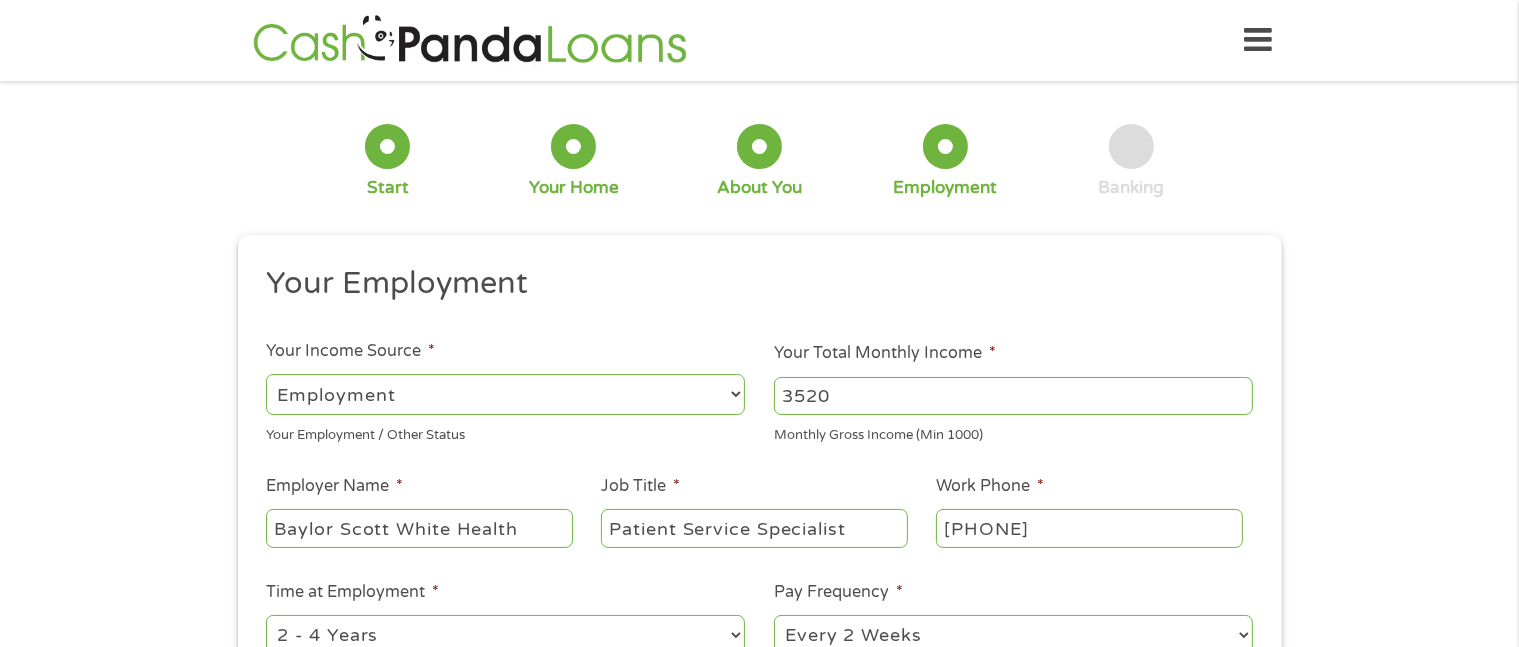 type on "[PHONE]" 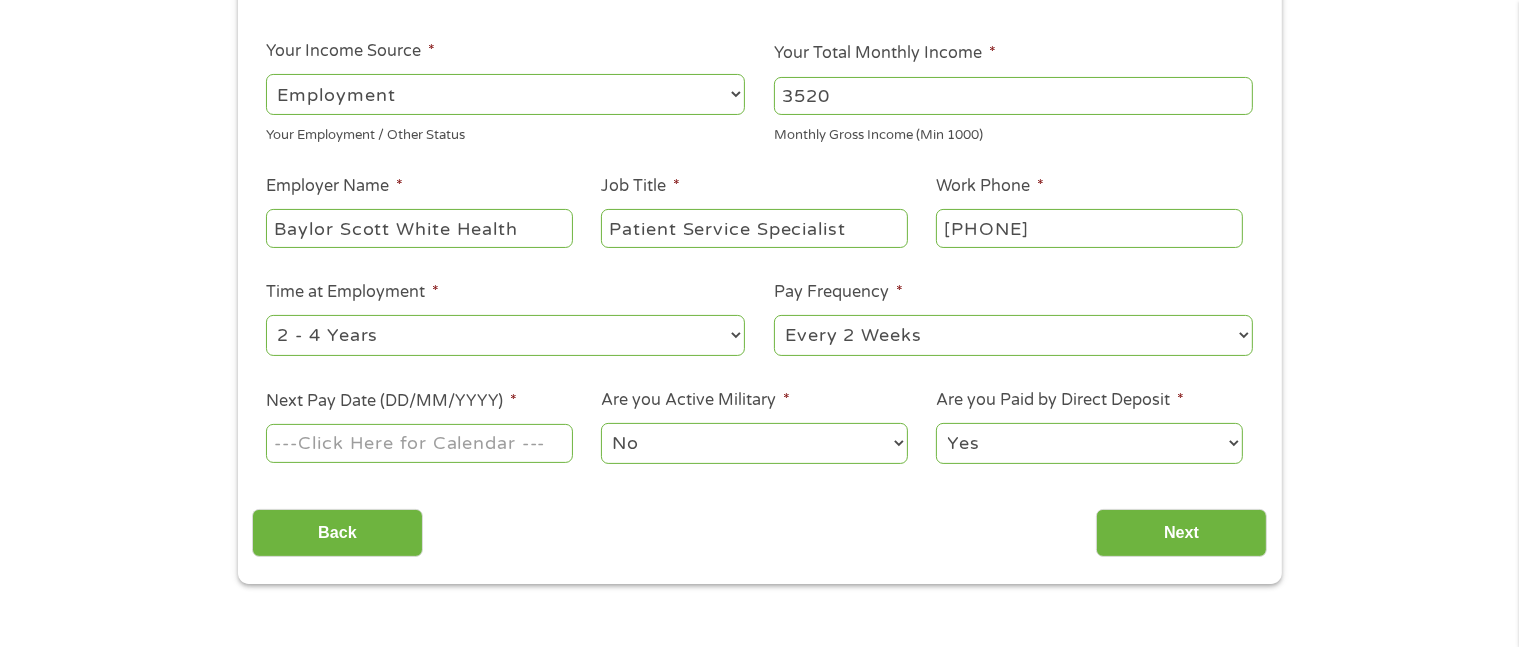 scroll, scrollTop: 312, scrollLeft: 0, axis: vertical 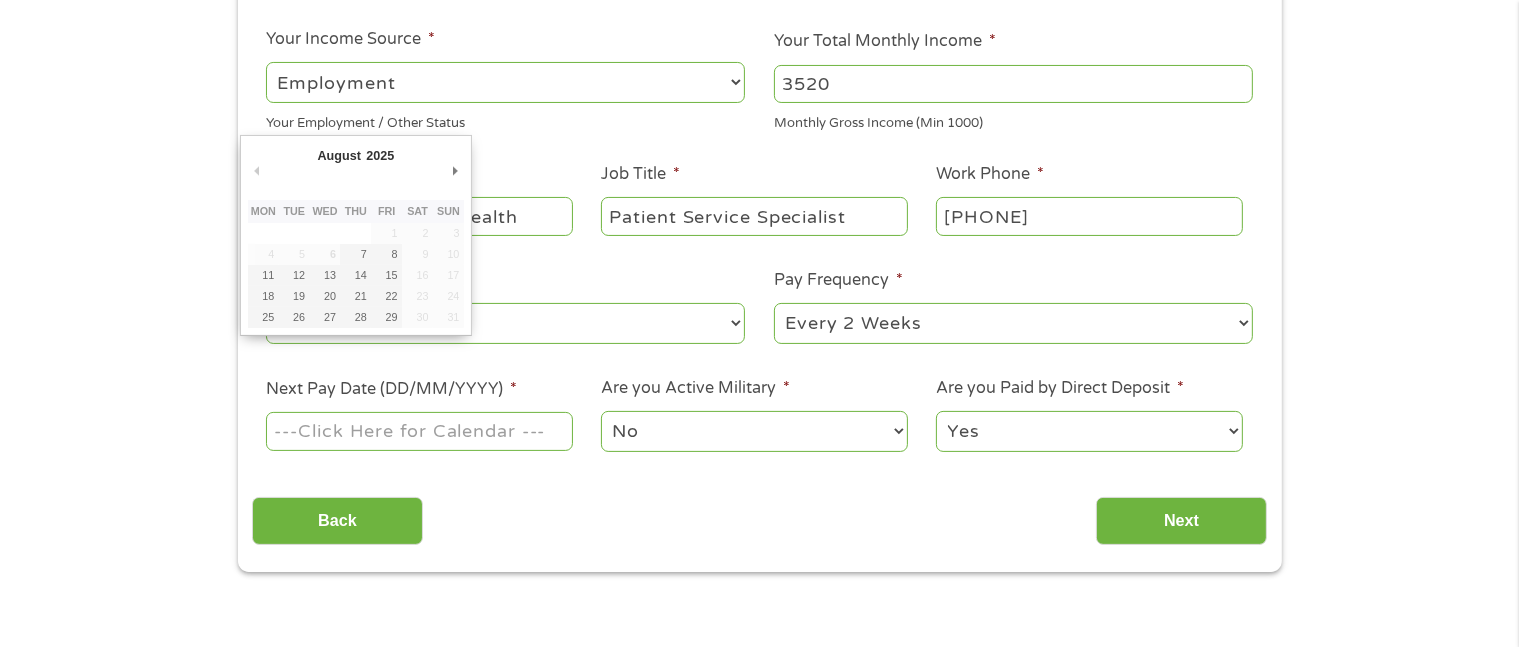 click on "Next Pay Date (DD/MM/YYYY) *" at bounding box center [419, 431] 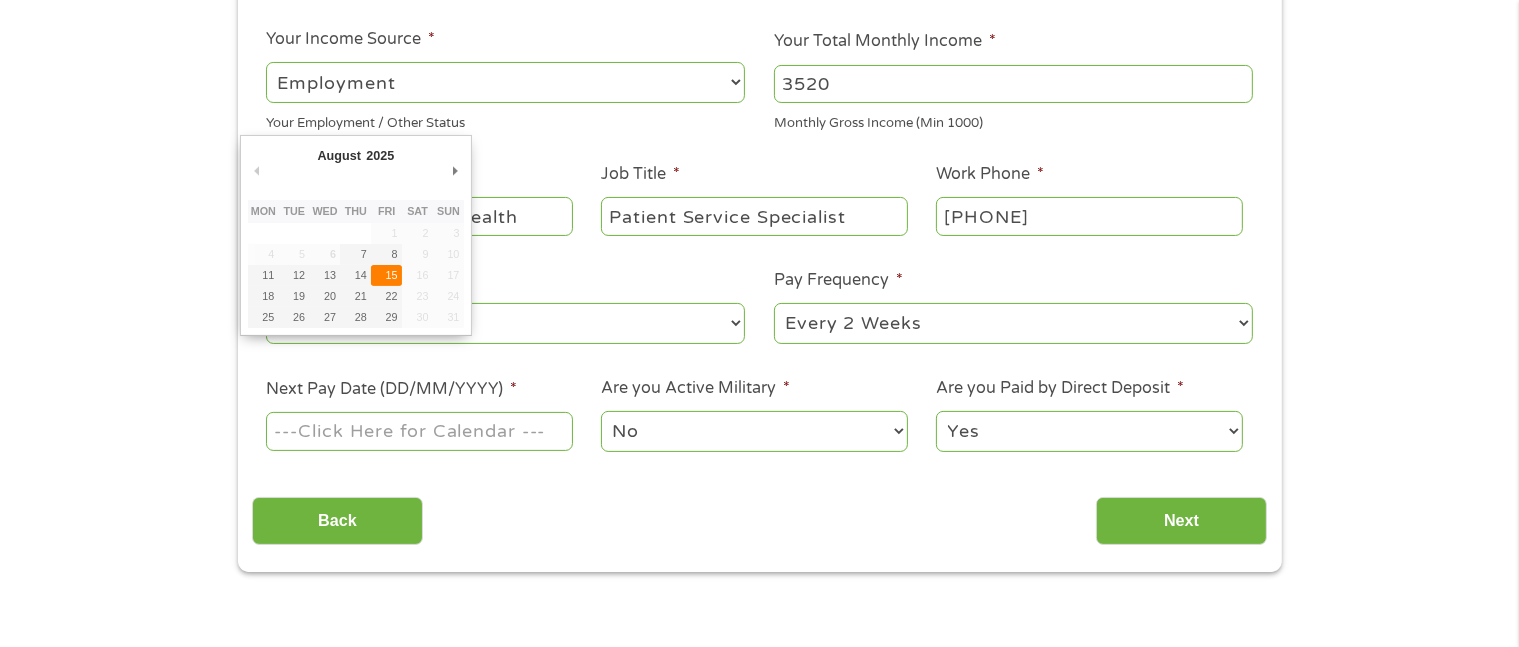 type on "15/08/2025" 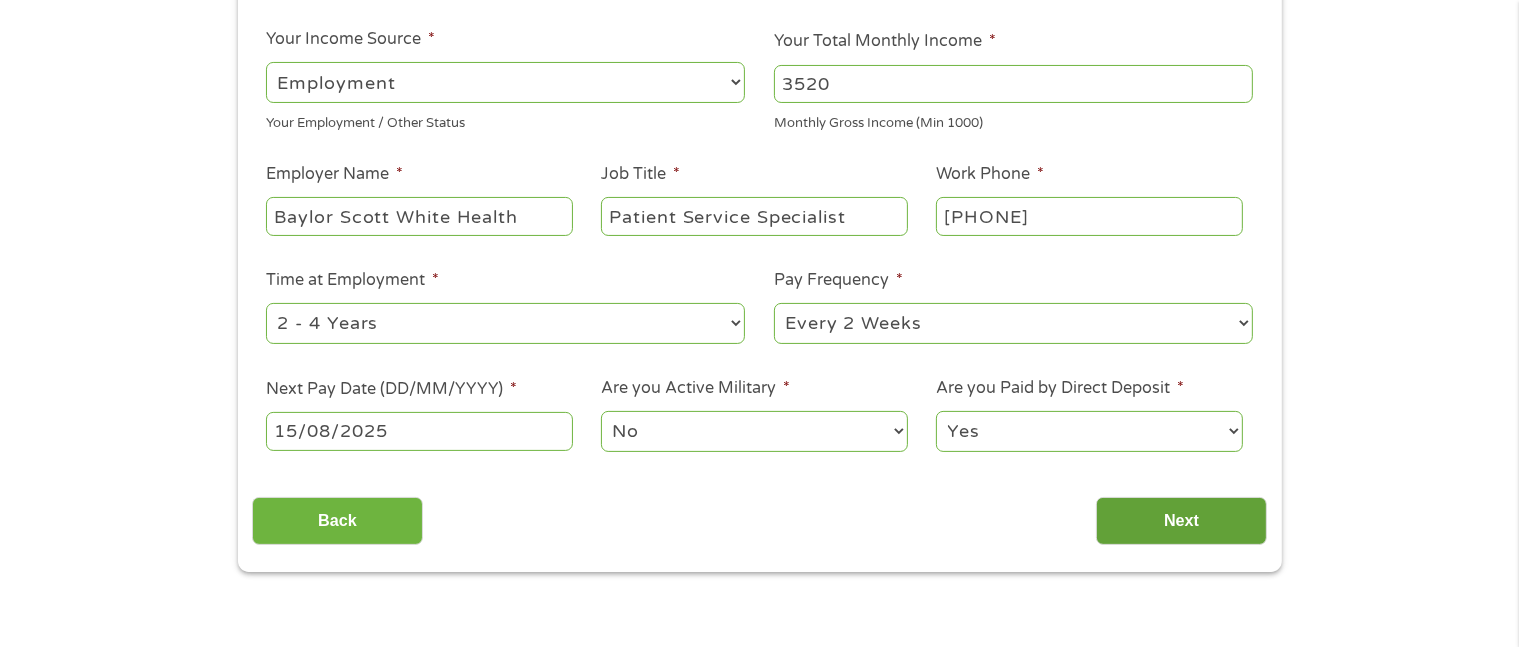 click on "Next" at bounding box center (1181, 521) 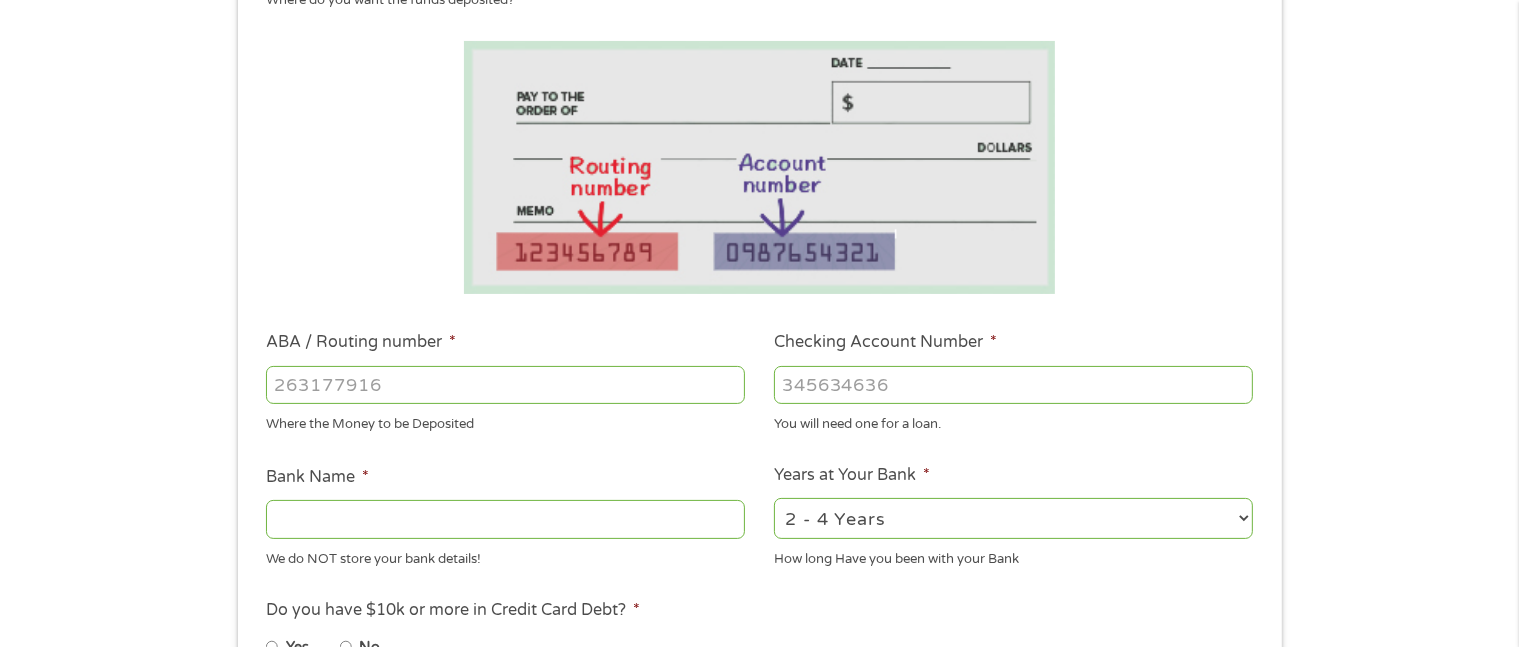 scroll, scrollTop: 8, scrollLeft: 8, axis: both 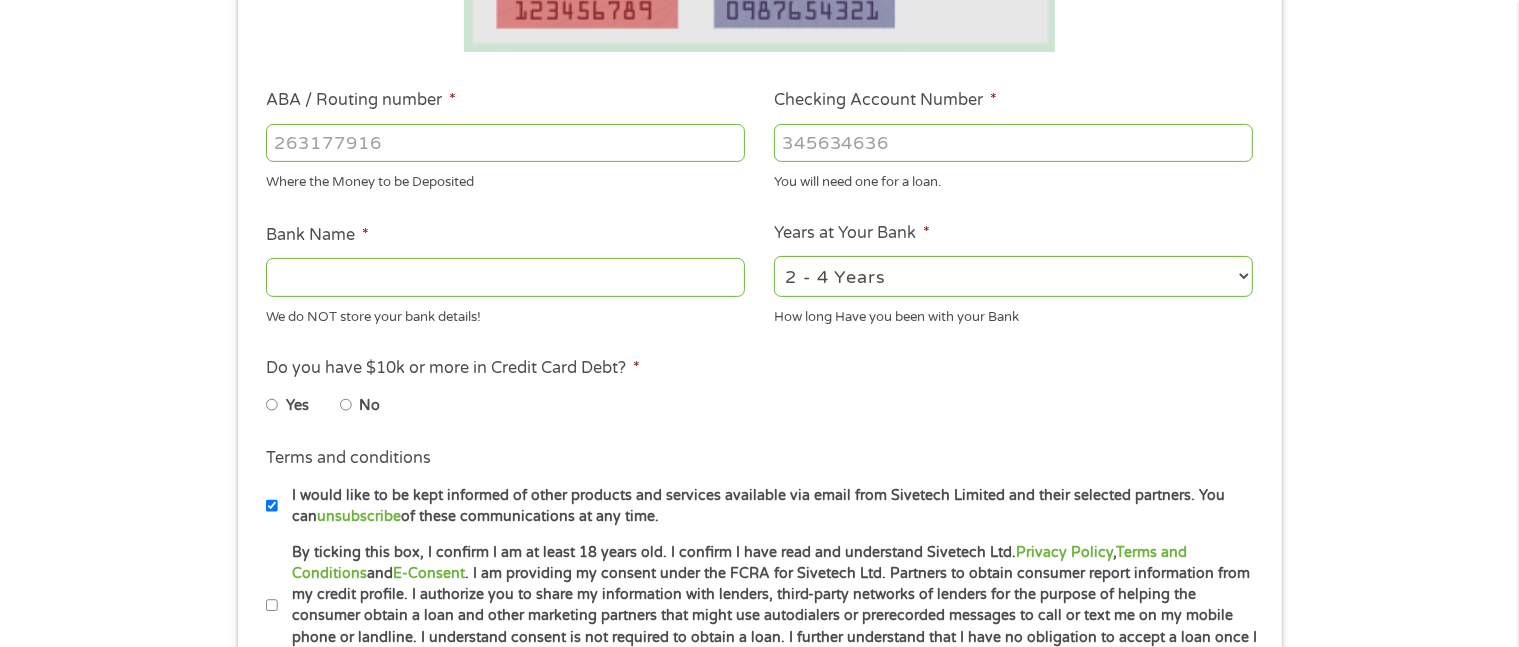click on "2 - 4 Years 6 - 12 Months 1 - 2 Years Over 4 Years" at bounding box center [1013, 276] 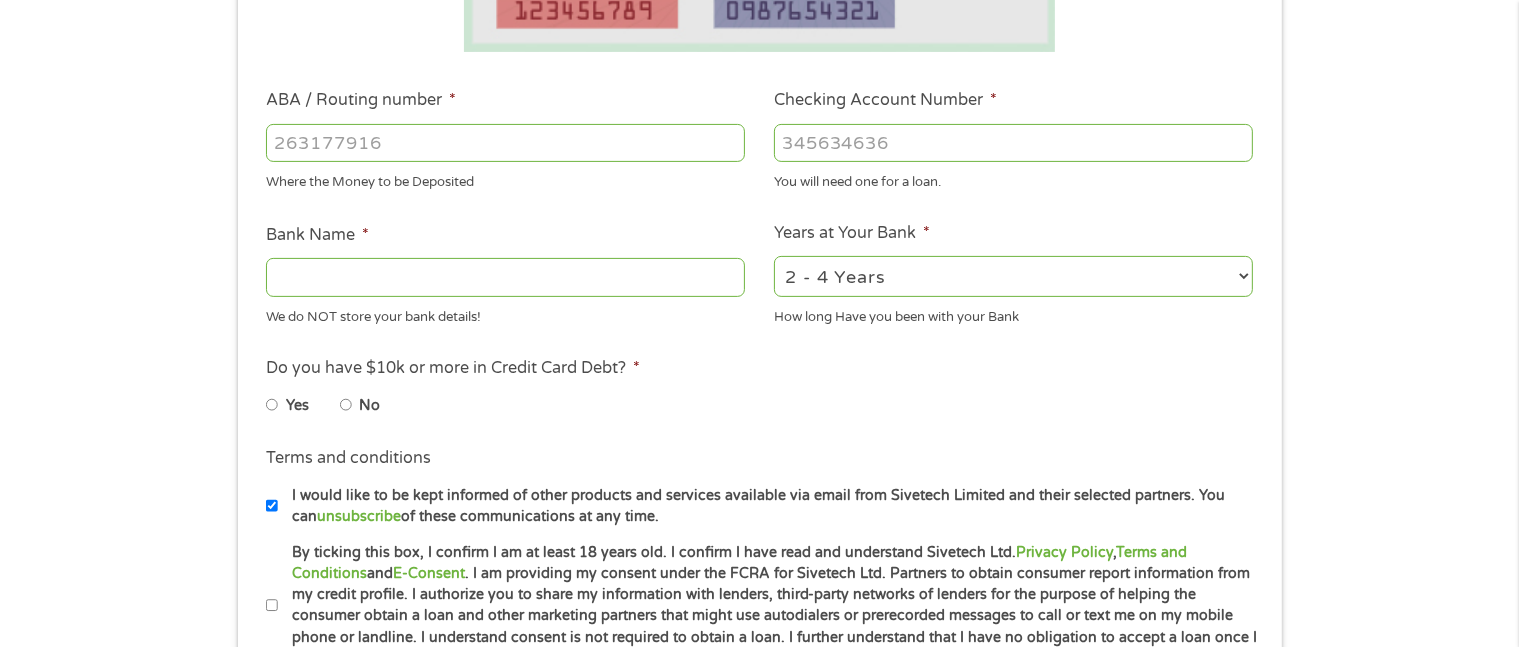 select on "24months" 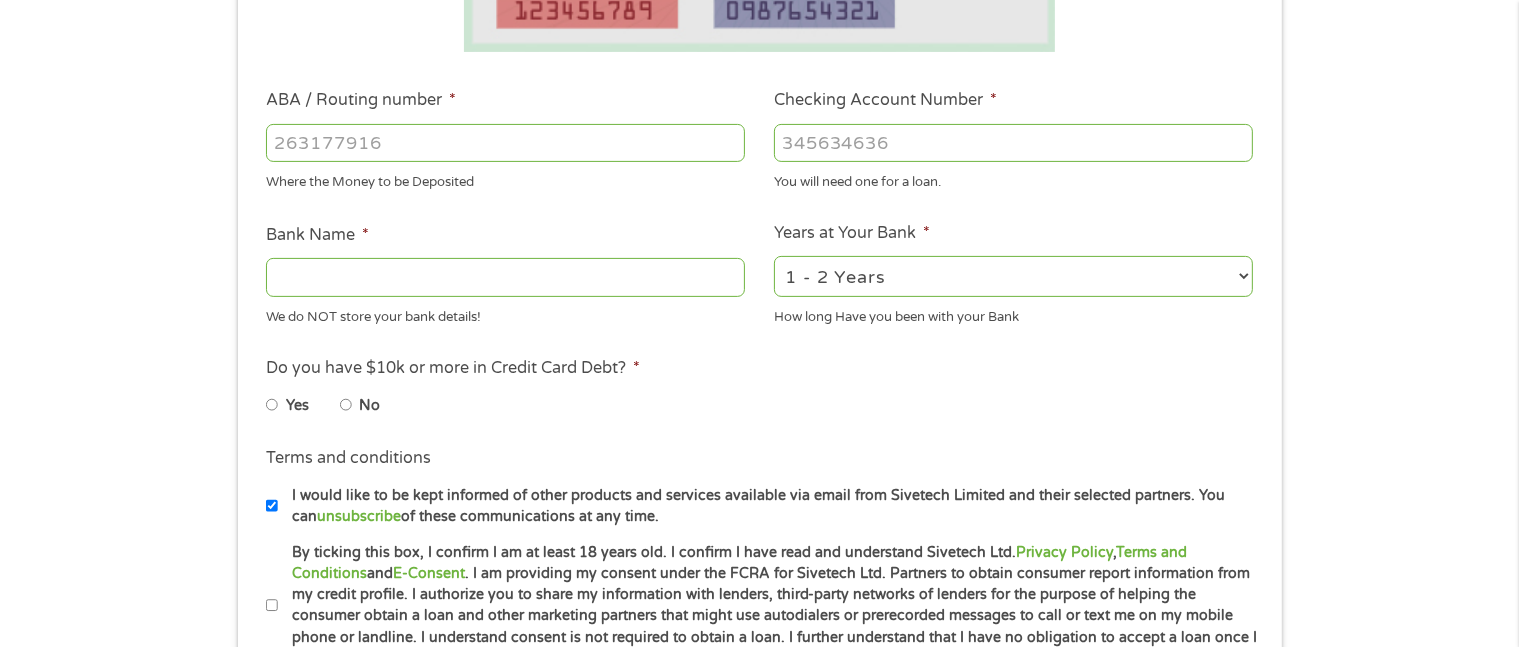 click on "2 - 4 Years 6 - 12 Months 1 - 2 Years Over 4 Years" at bounding box center (1013, 276) 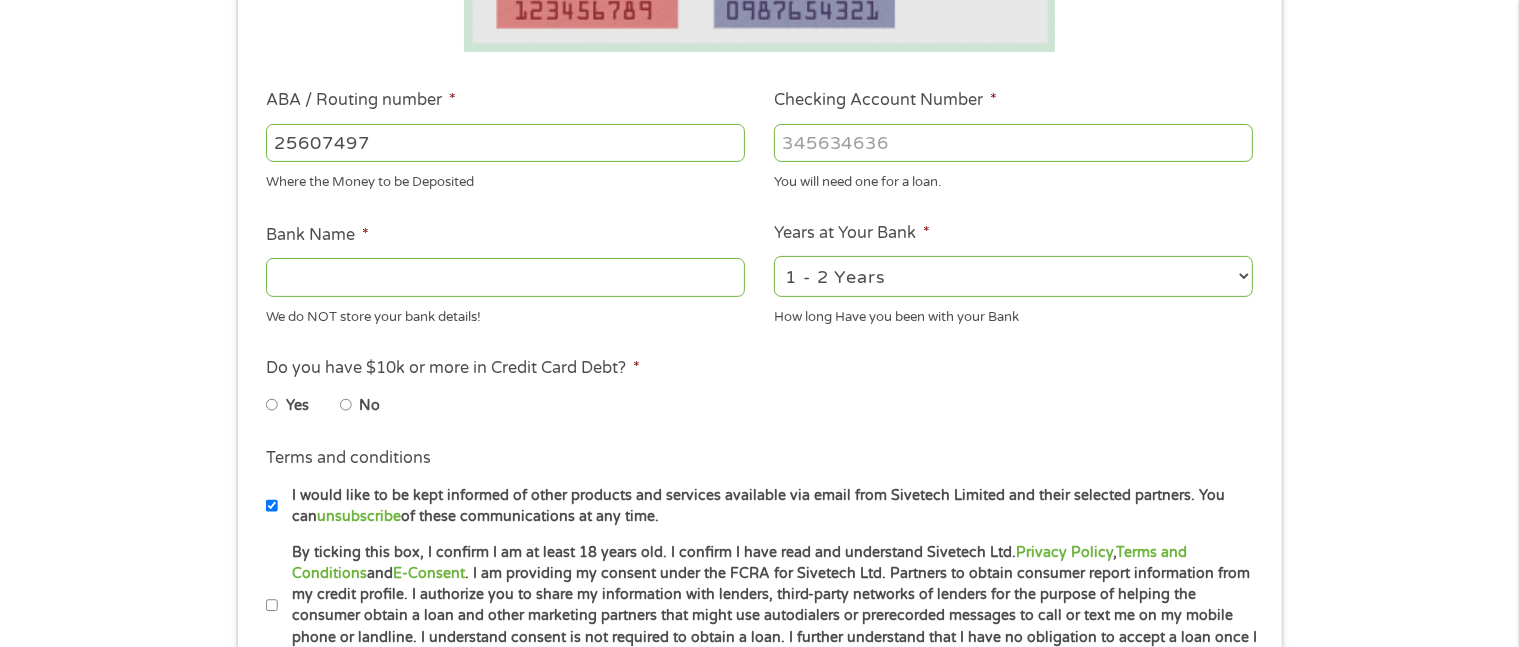 type on "256074974" 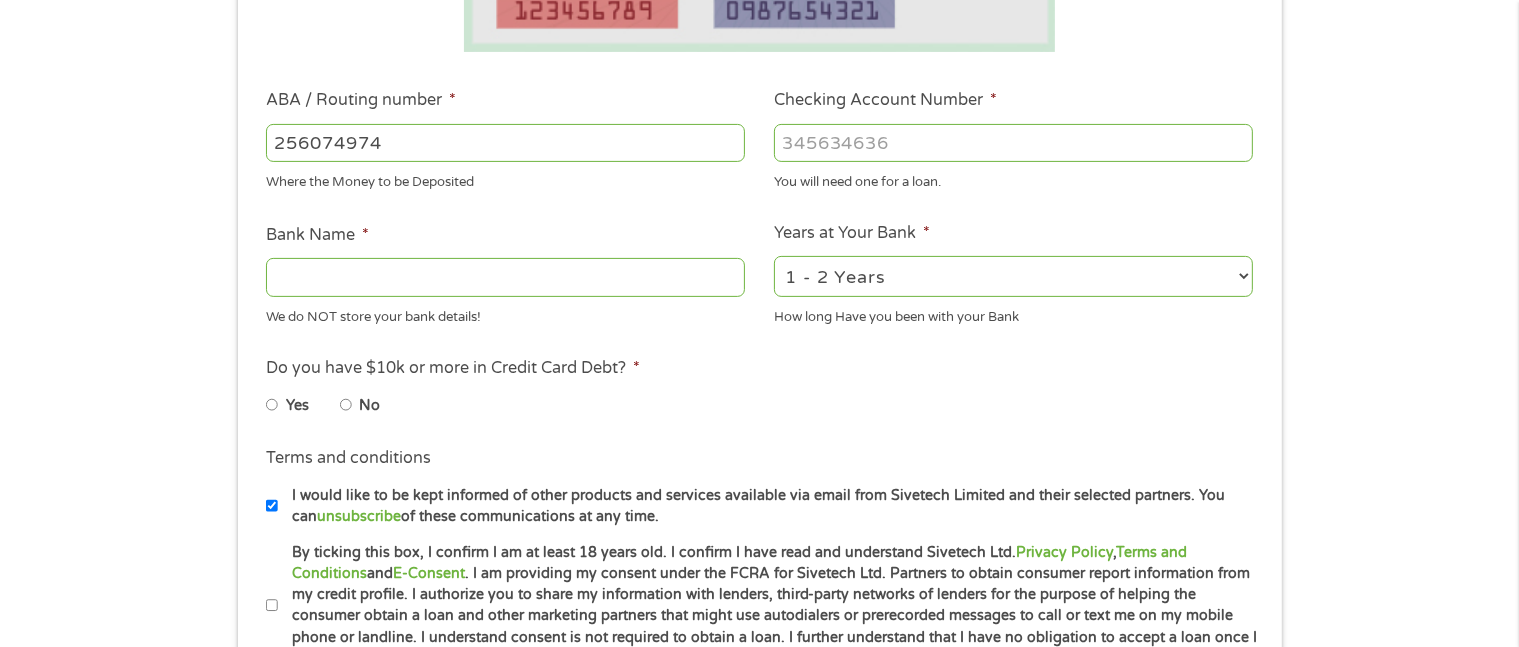 type on "NAVY FEDERAL CREDIT UNION" 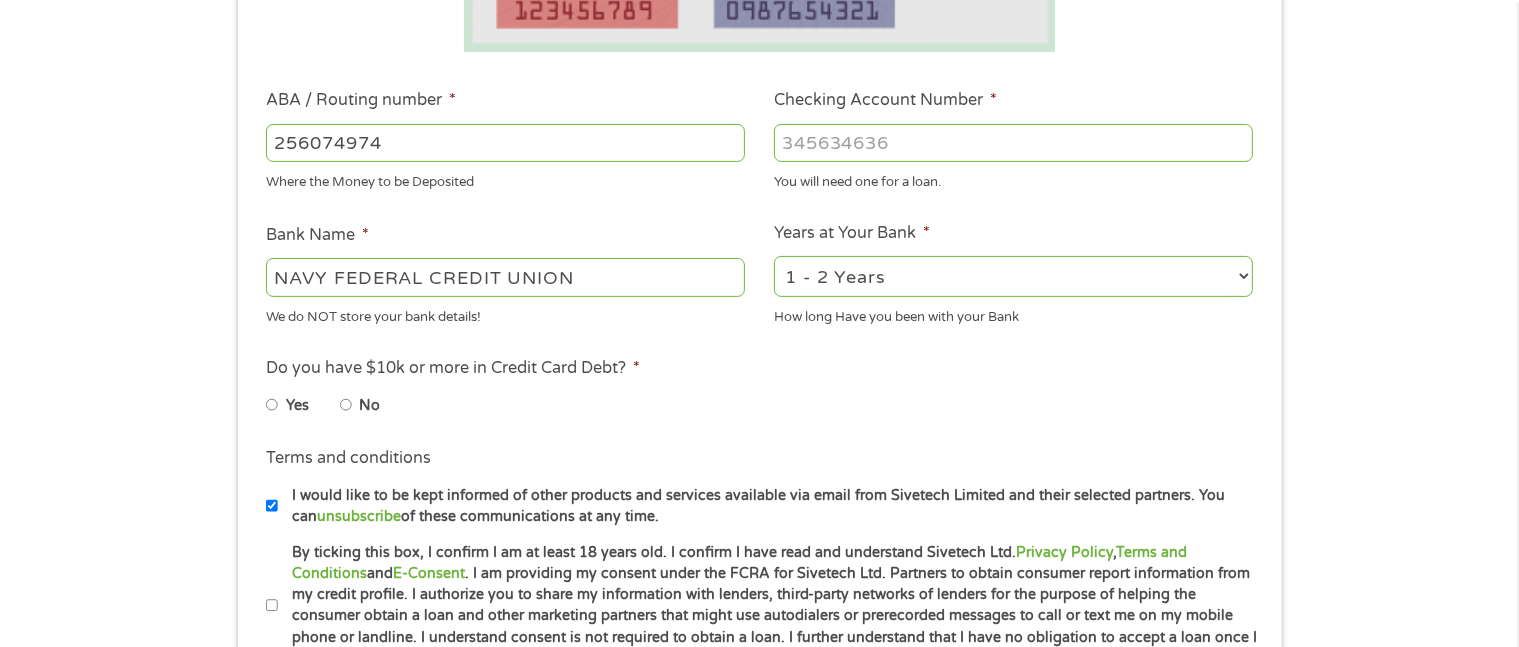 type on "256074974" 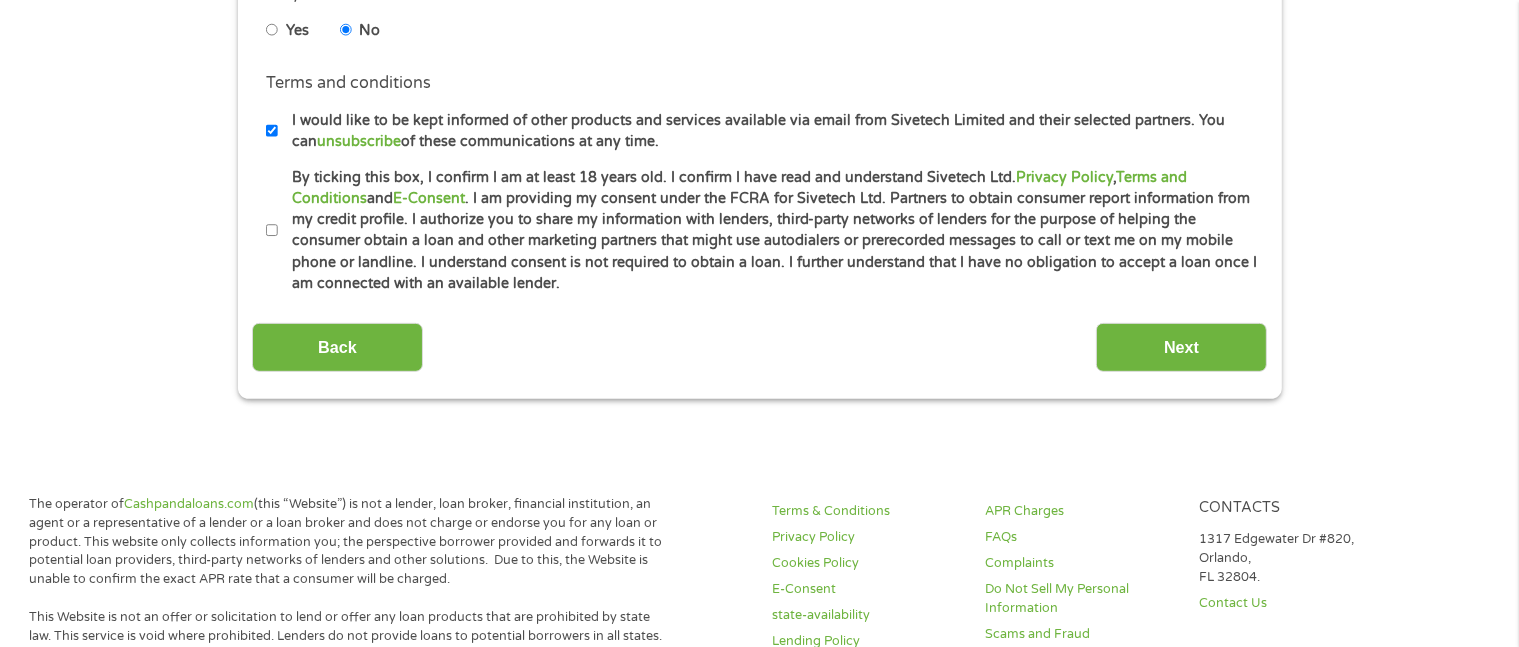 scroll, scrollTop: 932, scrollLeft: 0, axis: vertical 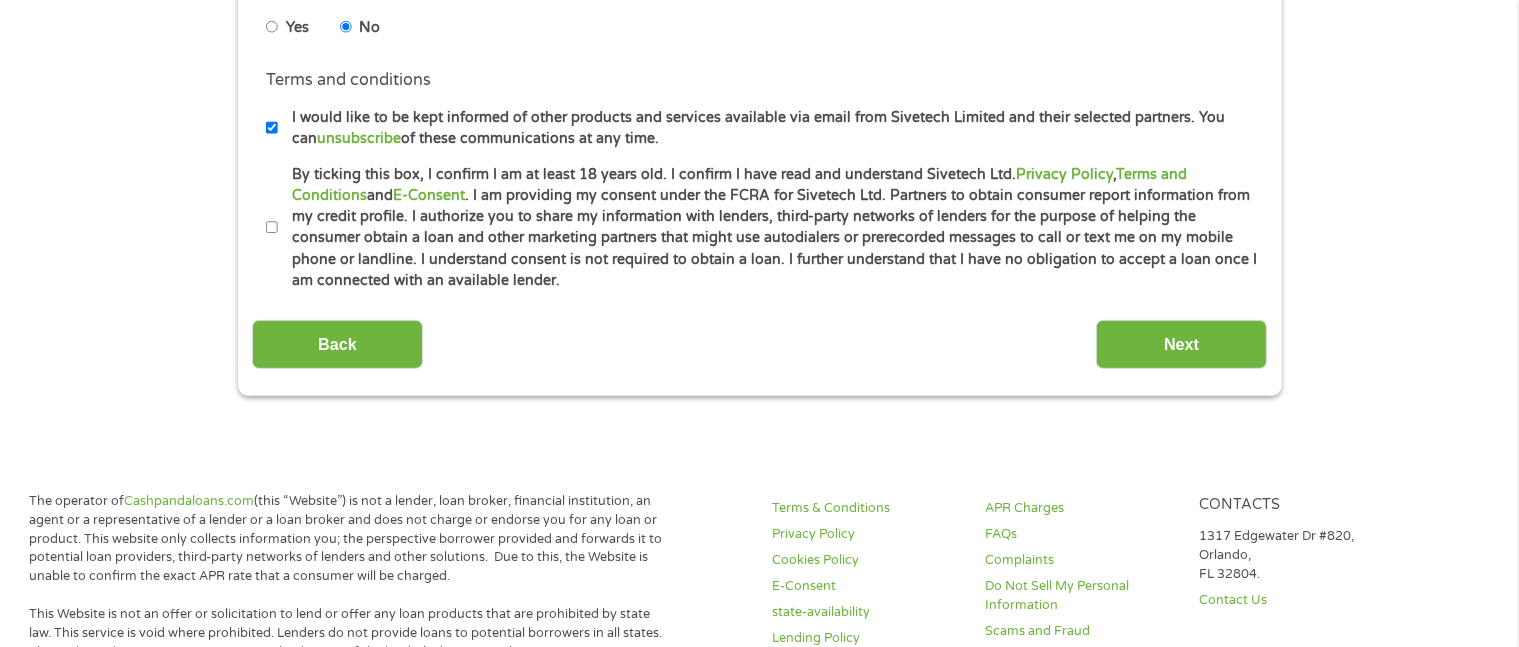 click on "By ticking this box, I confirm I am at least 18 years old. I confirm I have read and understand Sivetech Ltd.  Privacy Policy ,  Terms and Conditions  and  E-Consent . I am providing my consent under the FCRA for Sivetech Ltd. Partners to obtain consumer report information from my credit profile. I authorize you to share my information with lenders, third-party networks of lenders for the purpose of helping the consumer obtain a loan and other marketing partners that might use autodialers or prerecorded messages to call or text me on my mobile phone or landline. I understand consent is not required to obtain a loan. I further understand that I have no obligation to accept a loan once I am connected with an available lender." at bounding box center (272, 228) 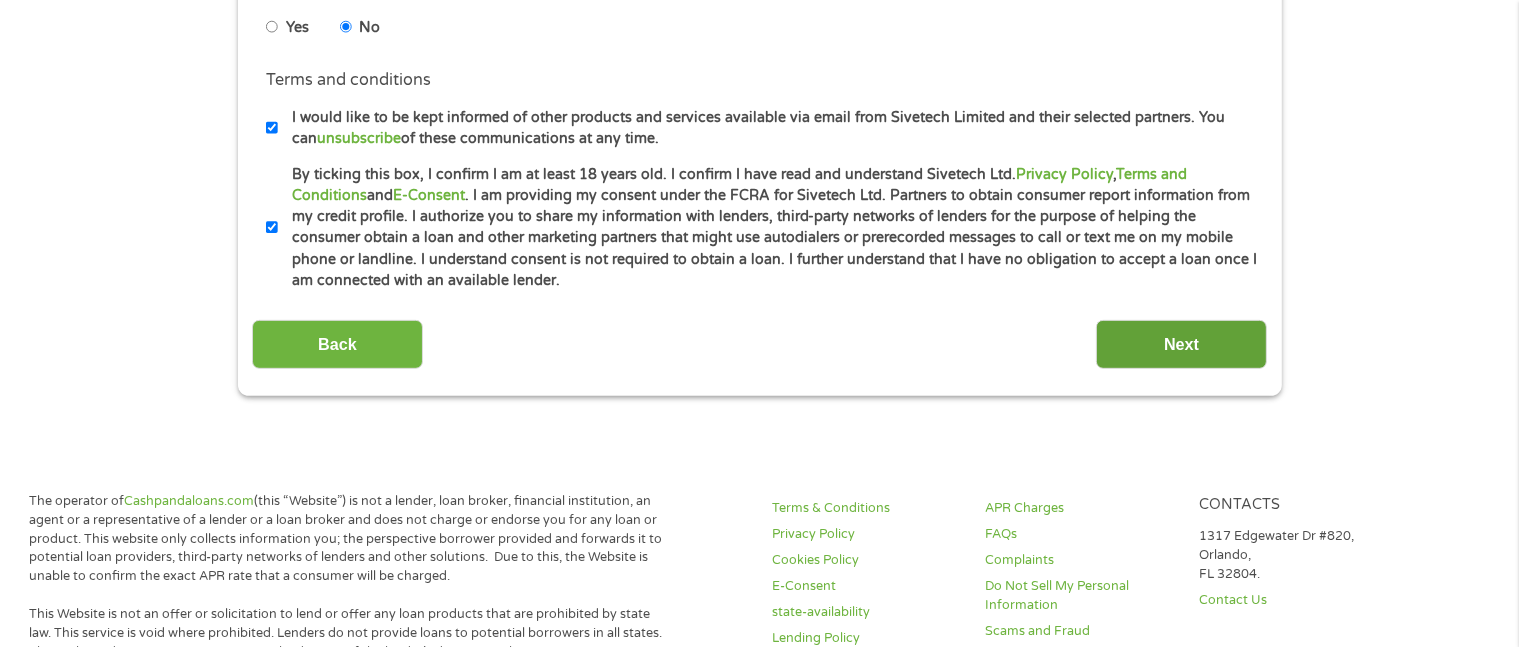 click on "Next" at bounding box center [1181, 344] 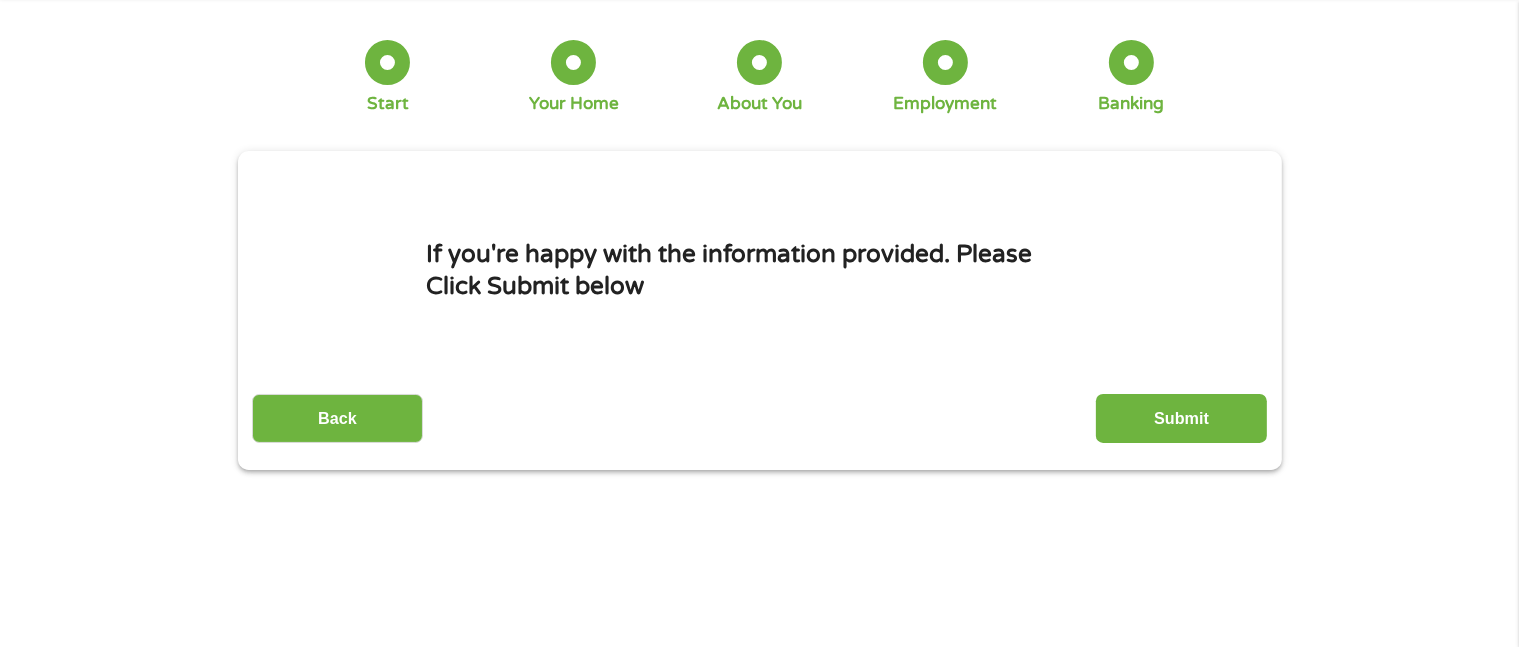 scroll, scrollTop: 0, scrollLeft: 0, axis: both 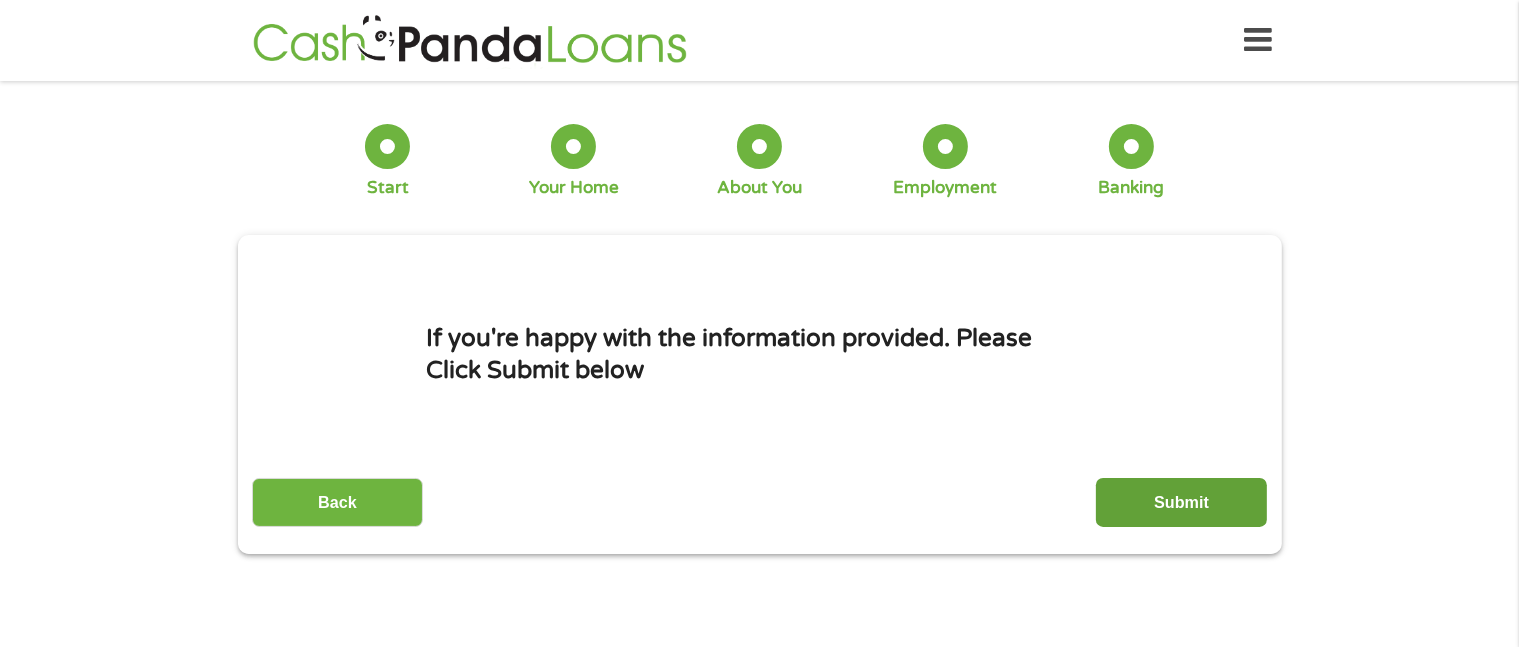 click on "Submit" at bounding box center (1181, 502) 